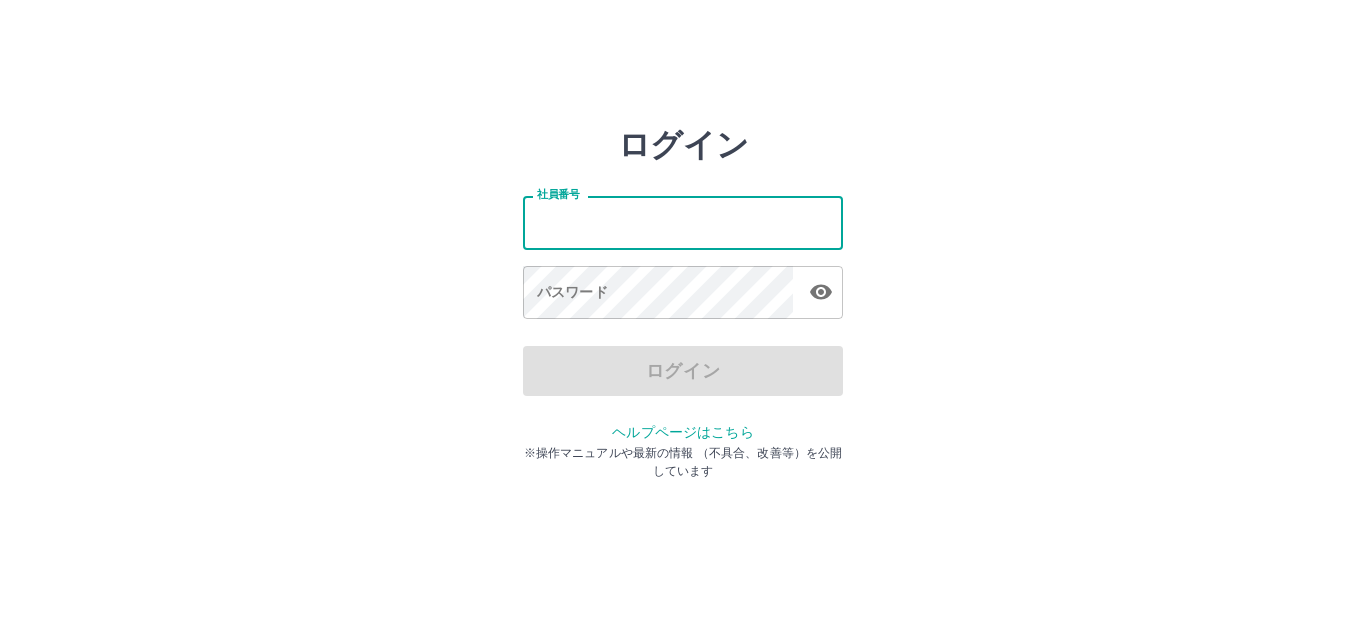 scroll, scrollTop: 0, scrollLeft: 0, axis: both 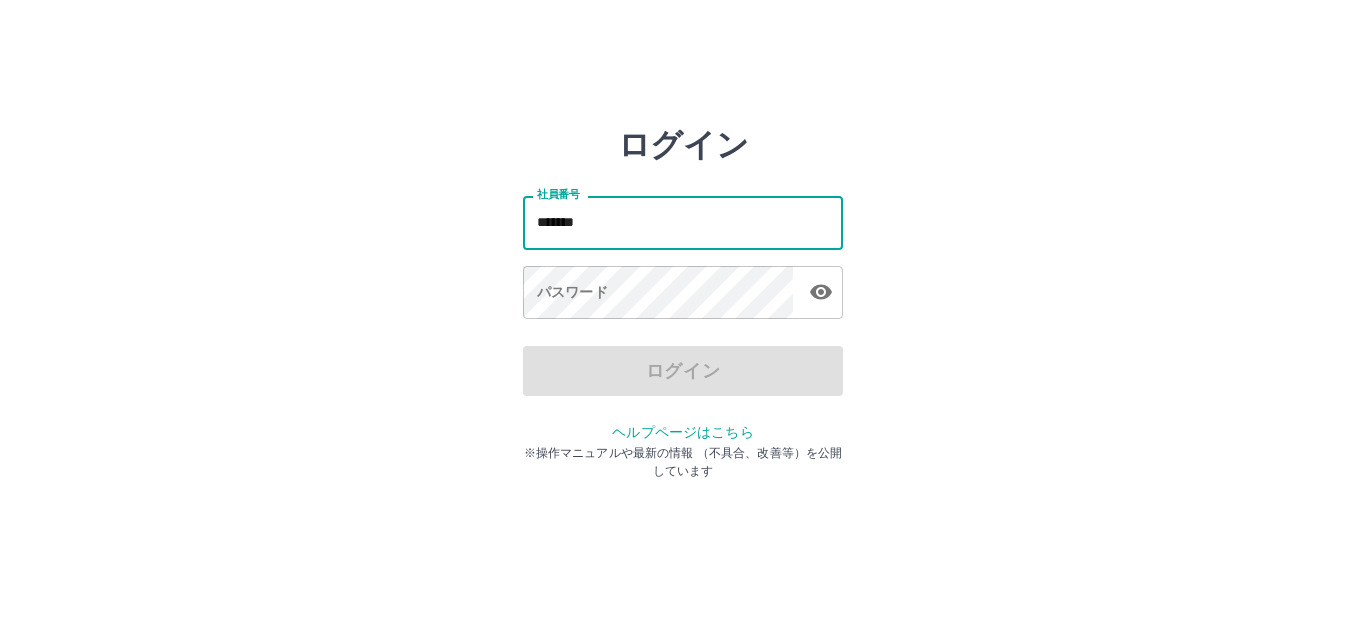 type on "*******" 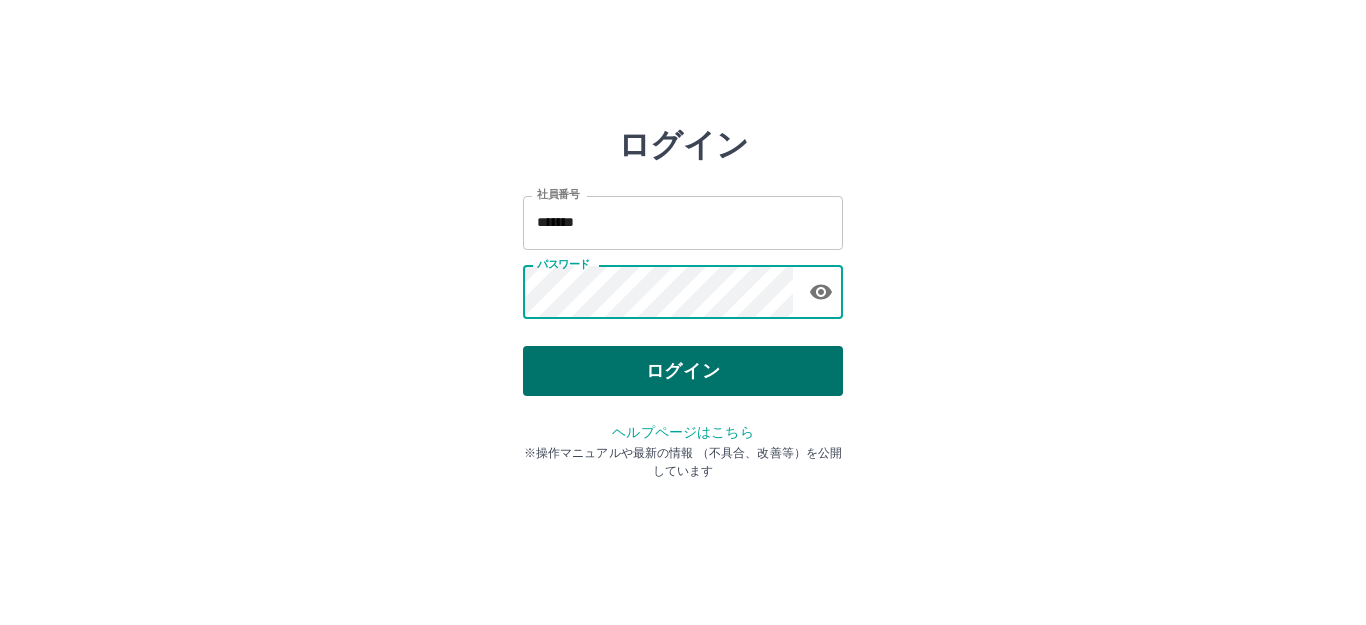click on "ログイン" at bounding box center [683, 371] 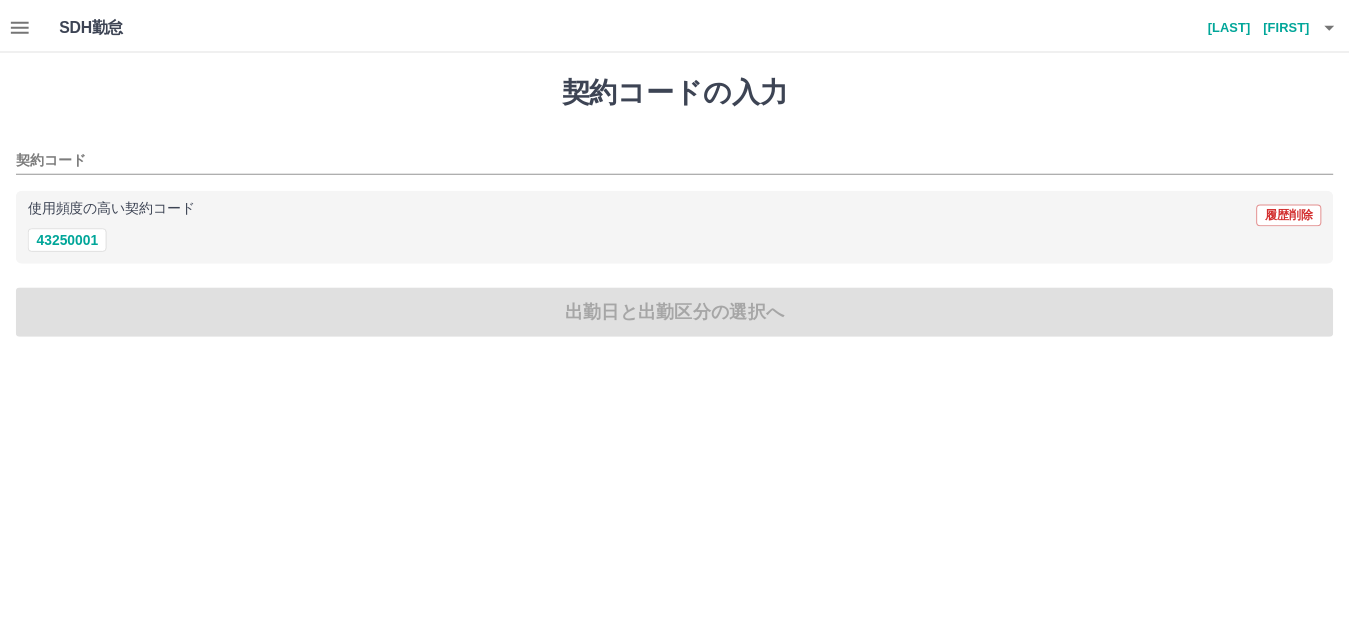 scroll, scrollTop: 0, scrollLeft: 0, axis: both 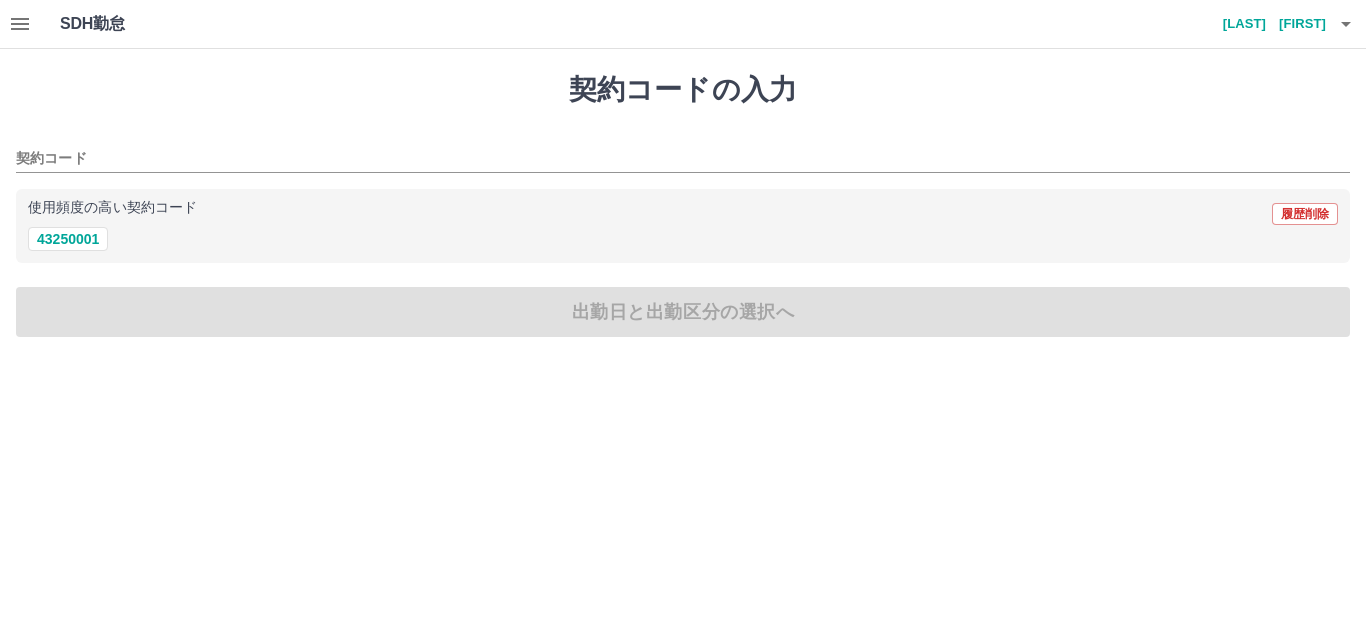 click on "契約コードの入力 契約コード 使用頻度の高い契約コード 履歴削除 43250001 出勤日と出勤区分の選択へ" at bounding box center (683, 205) 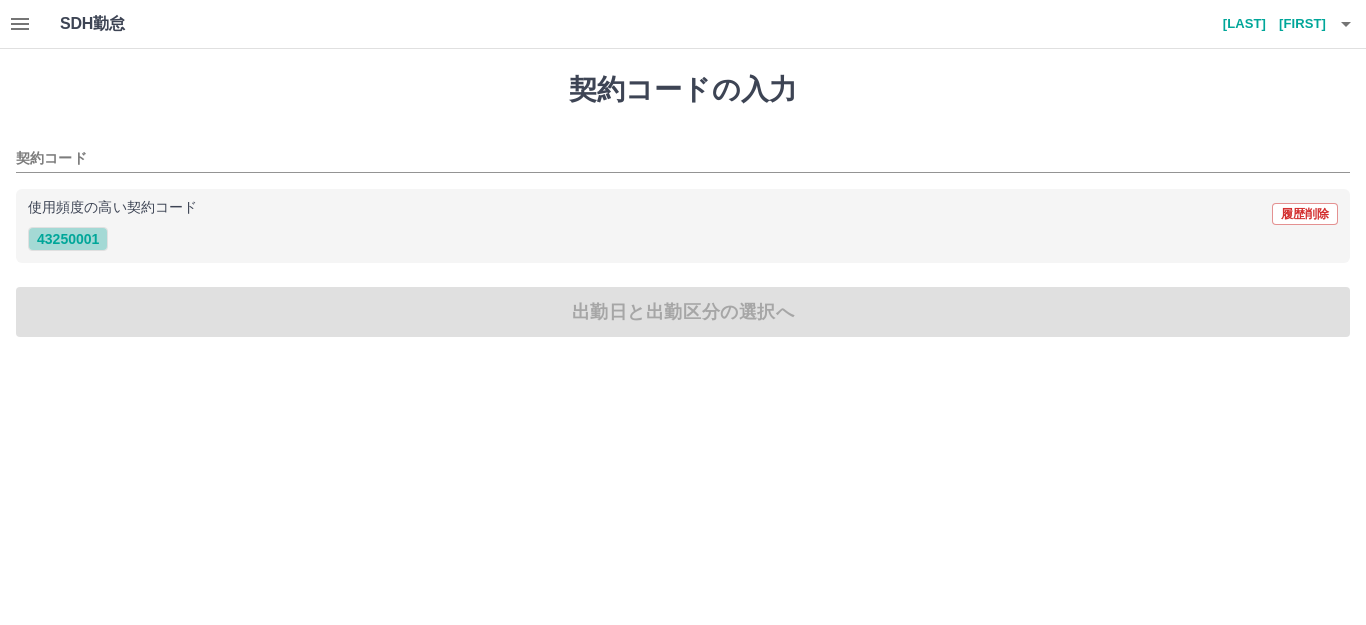 click on "43250001" at bounding box center (68, 239) 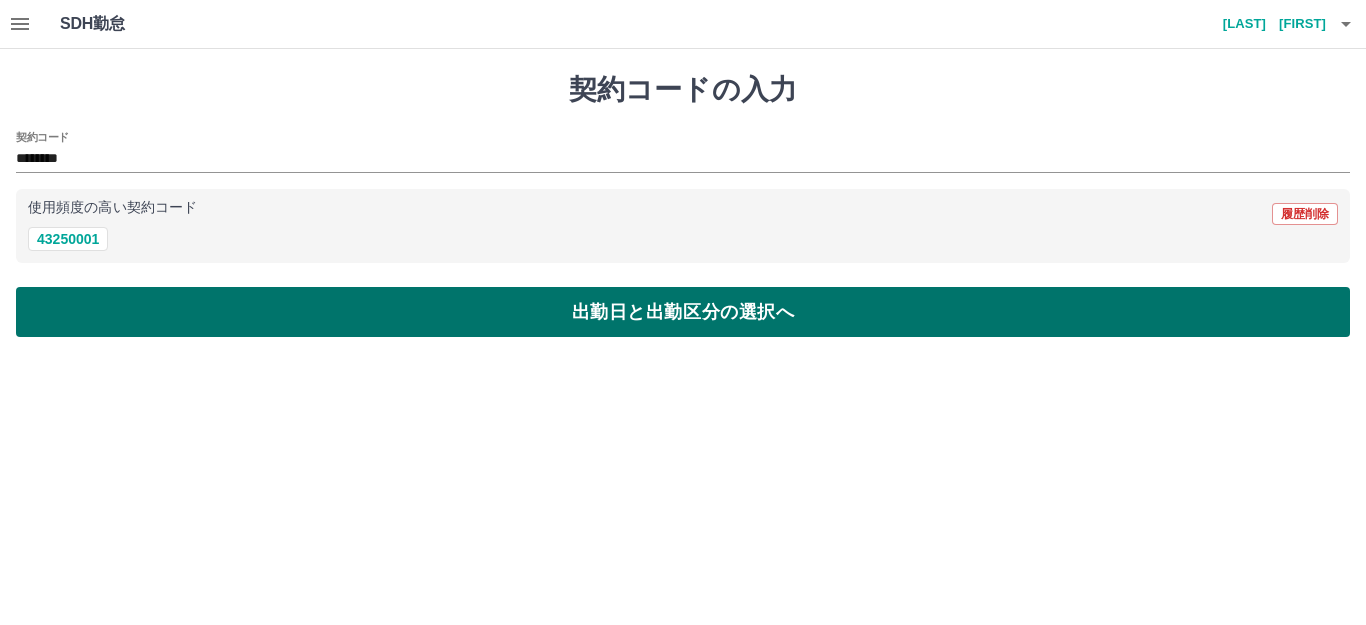 click on "出勤日と出勤区分の選択へ" at bounding box center [683, 312] 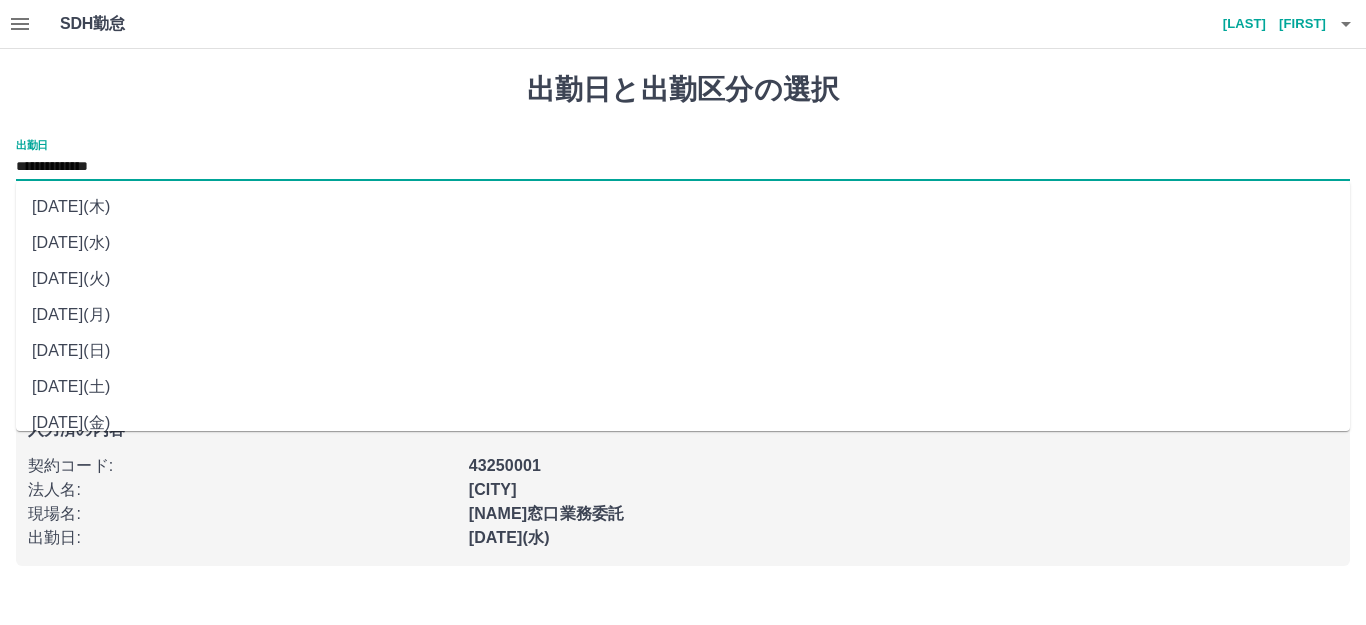 click on "**********" at bounding box center (683, 167) 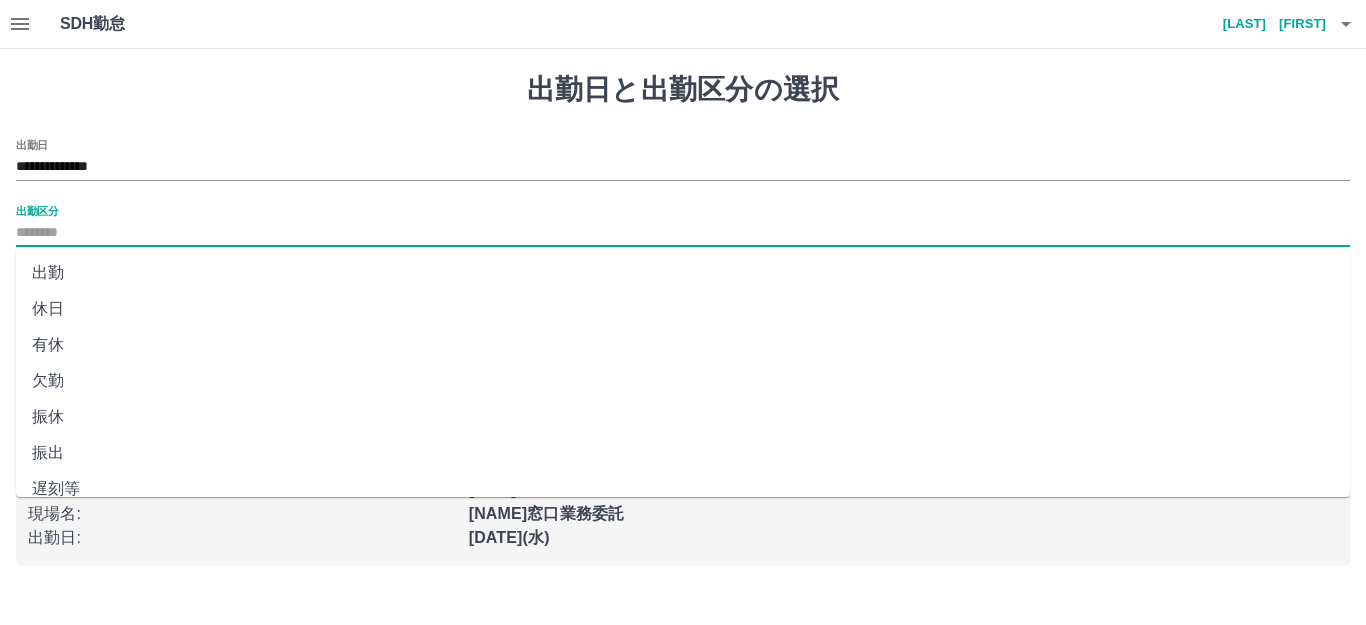 click on "出勤区分" at bounding box center (683, 233) 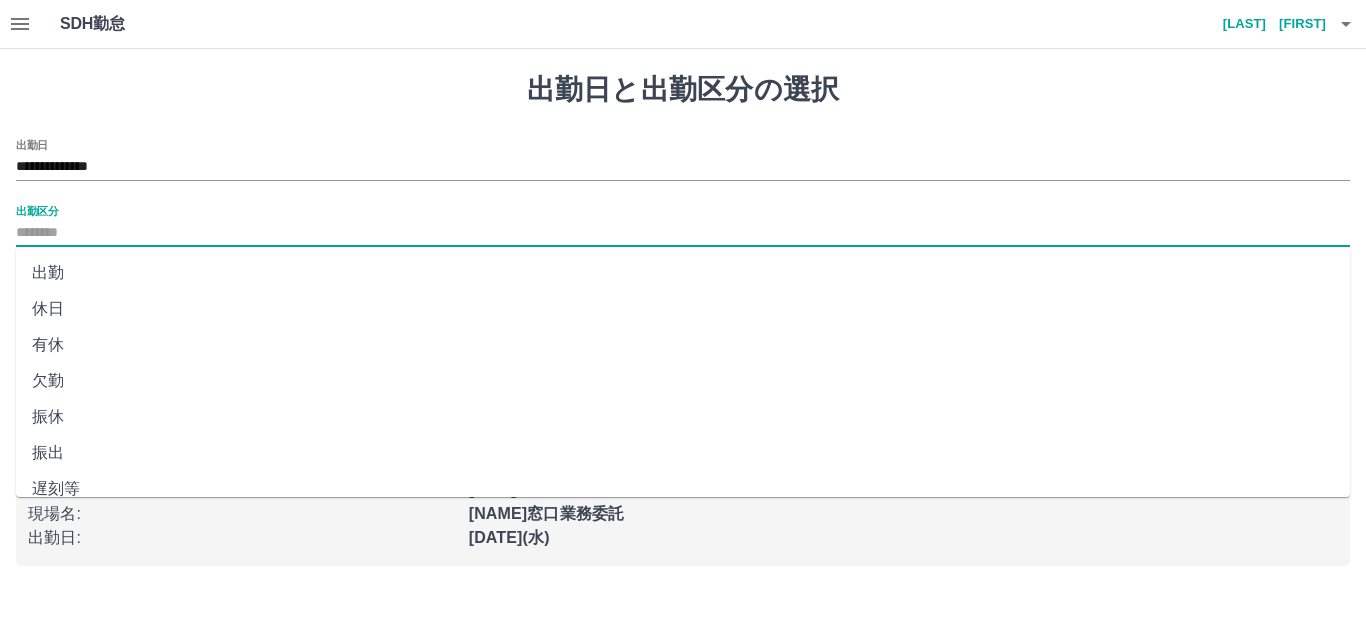 click on "休日" at bounding box center [683, 309] 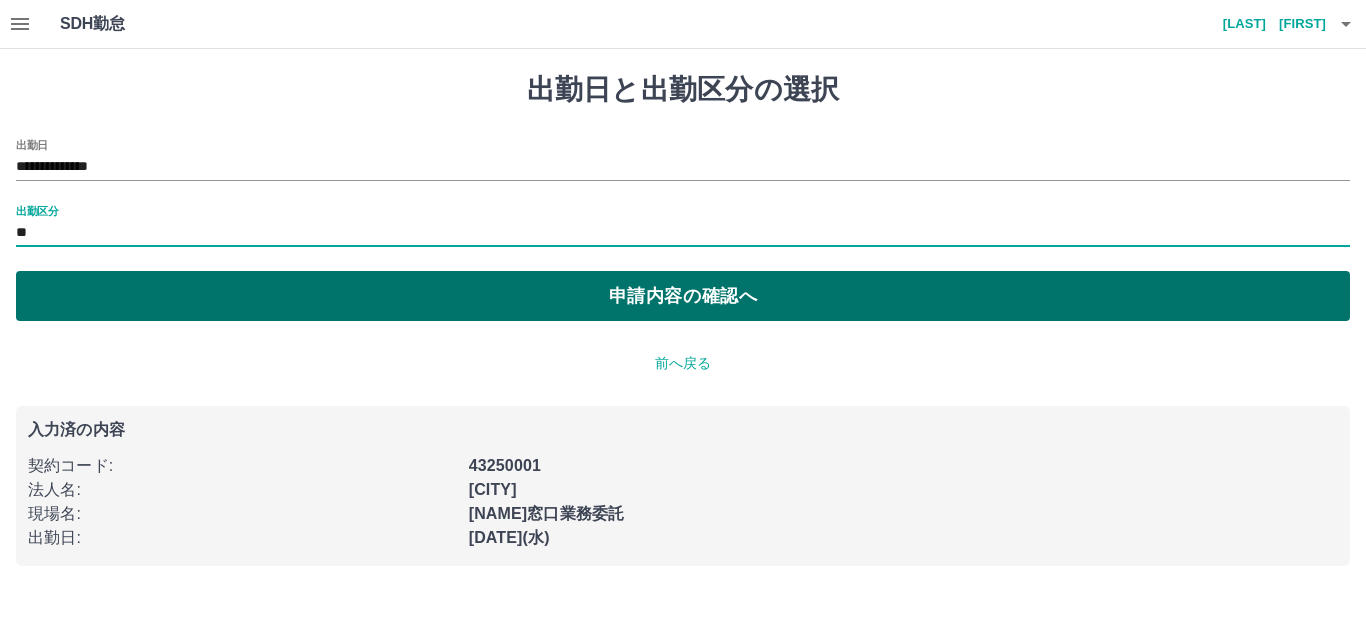 click on "申請内容の確認へ" at bounding box center [683, 296] 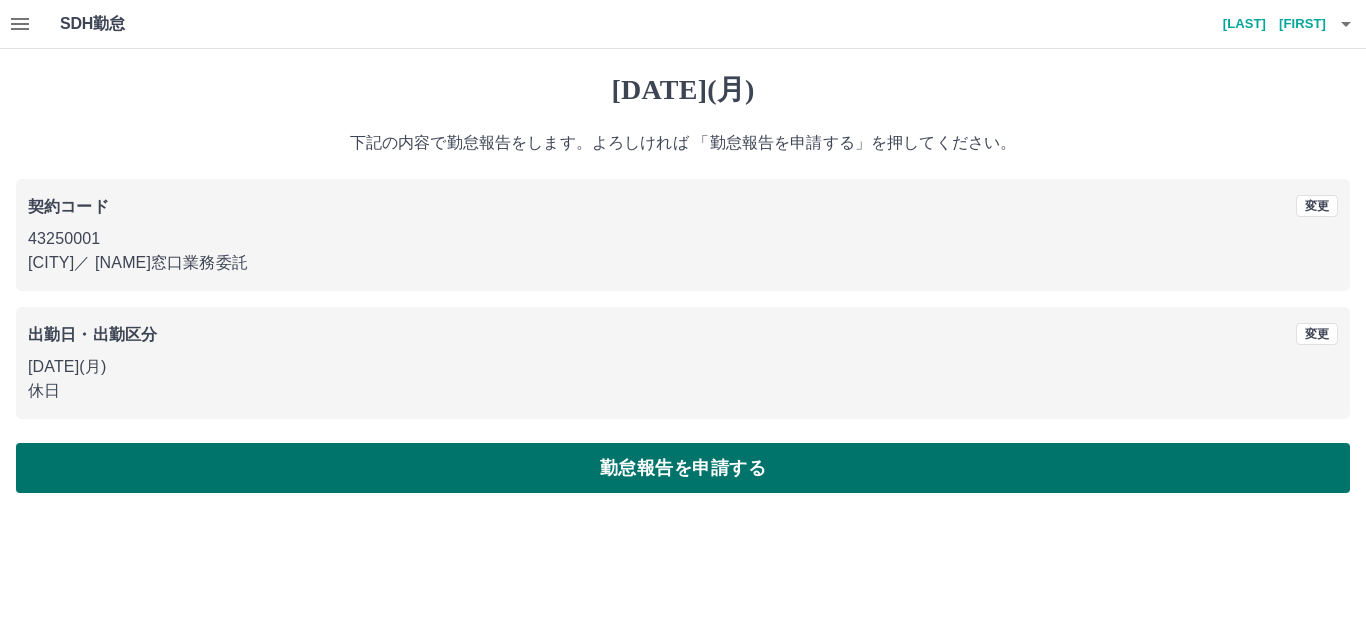 click on "勤怠報告を申請する" at bounding box center [683, 468] 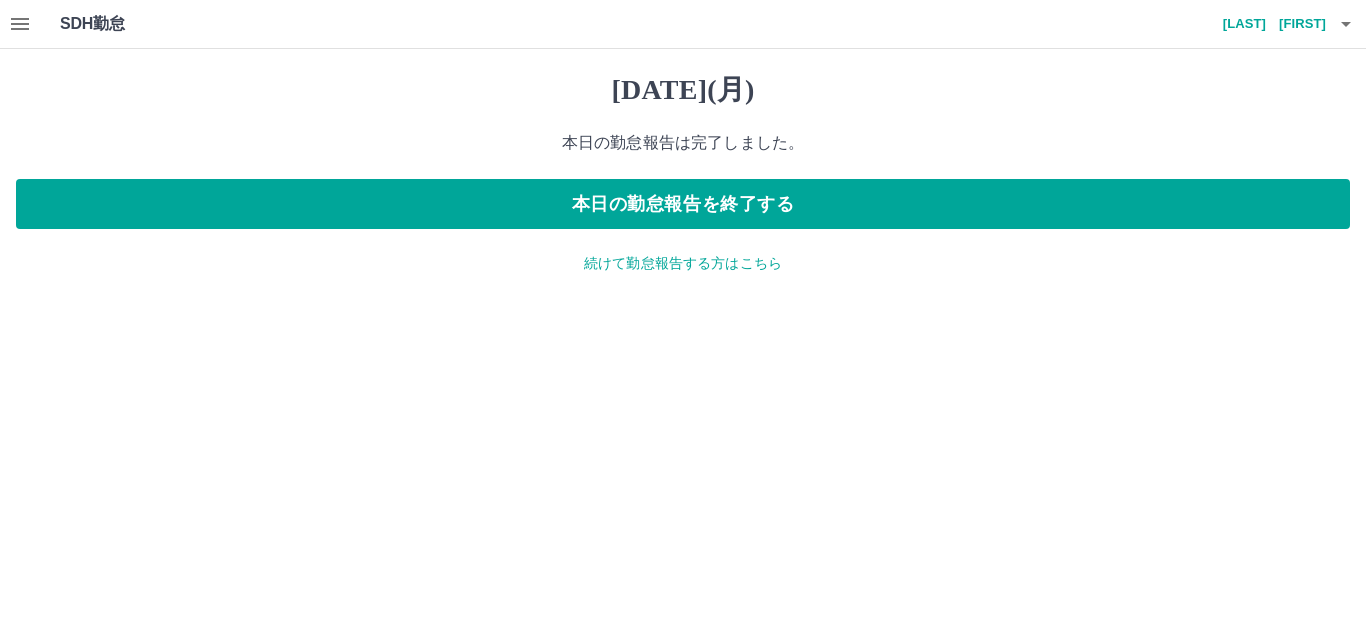 click on "続けて勤怠報告する方はこちら" at bounding box center (683, 263) 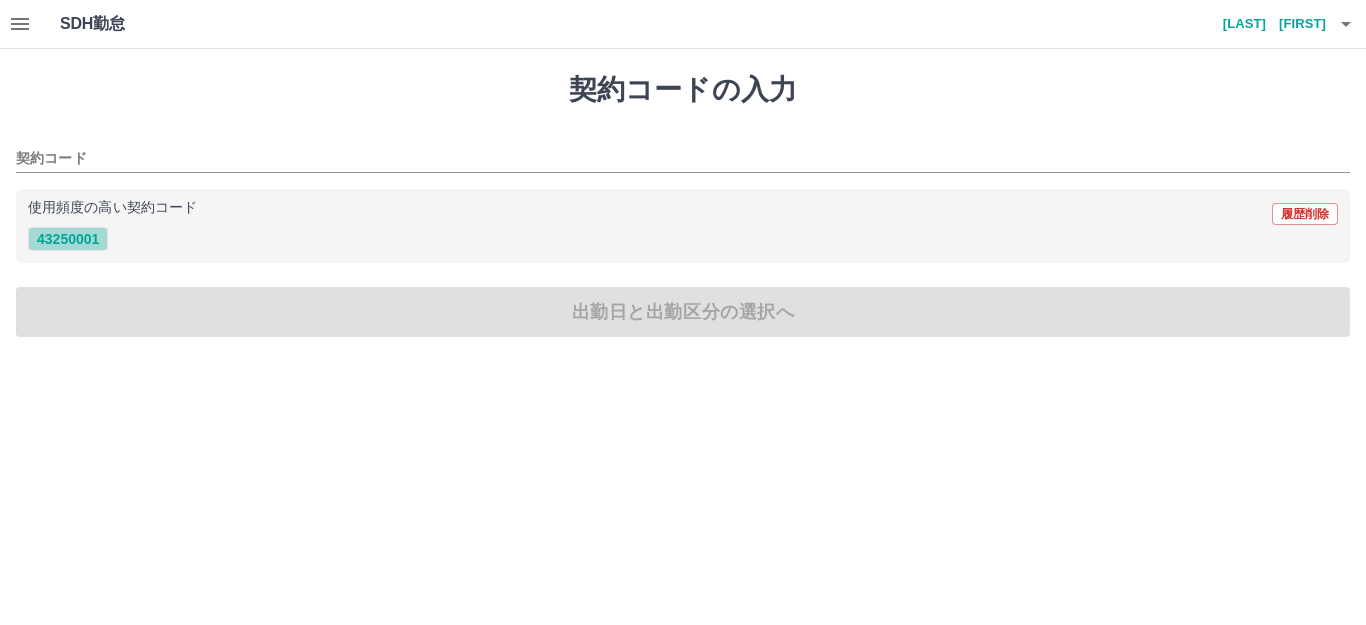 click on "43250001" at bounding box center (68, 239) 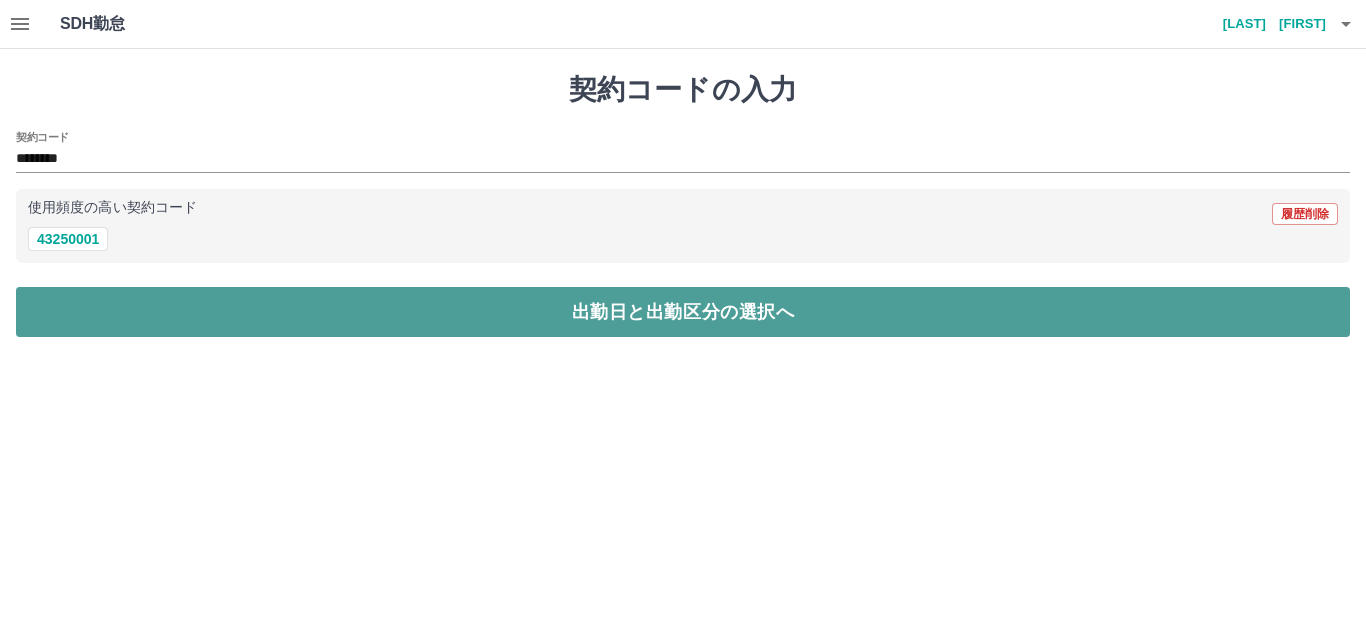 click on "出勤日と出勤区分の選択へ" at bounding box center (683, 312) 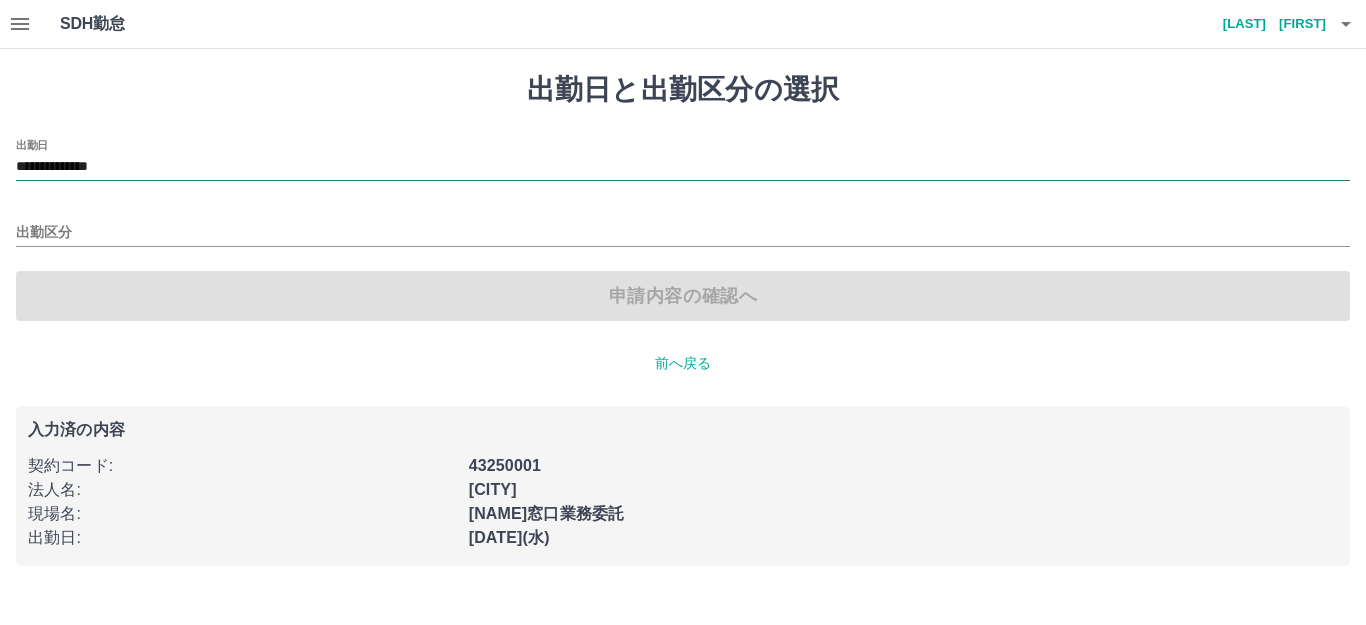 click on "**********" at bounding box center (683, 167) 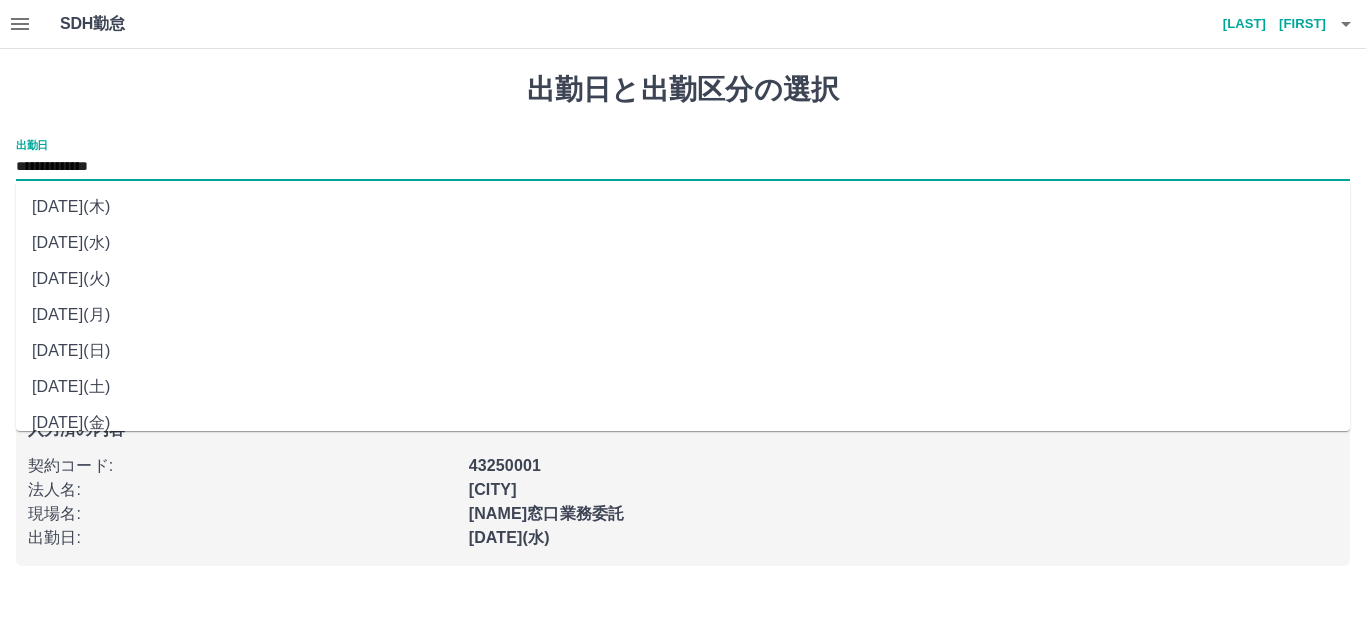 click on "[DATE](火)" at bounding box center (683, 279) 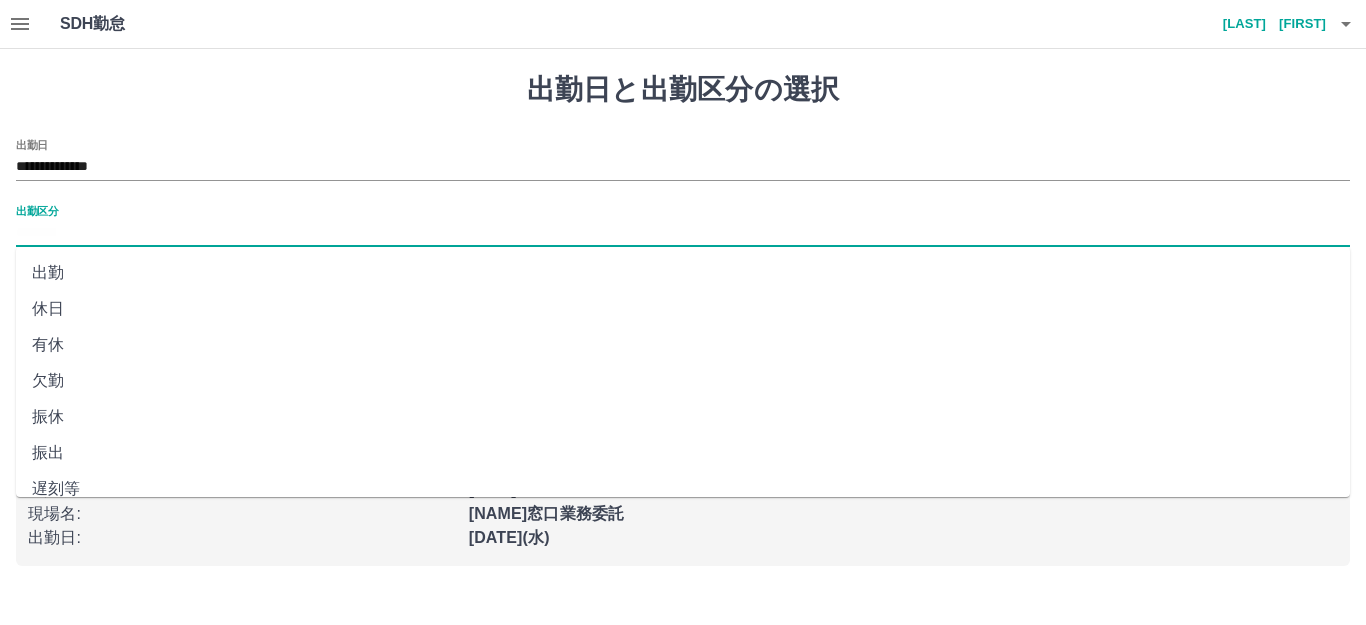 click on "出勤区分" at bounding box center [683, 233] 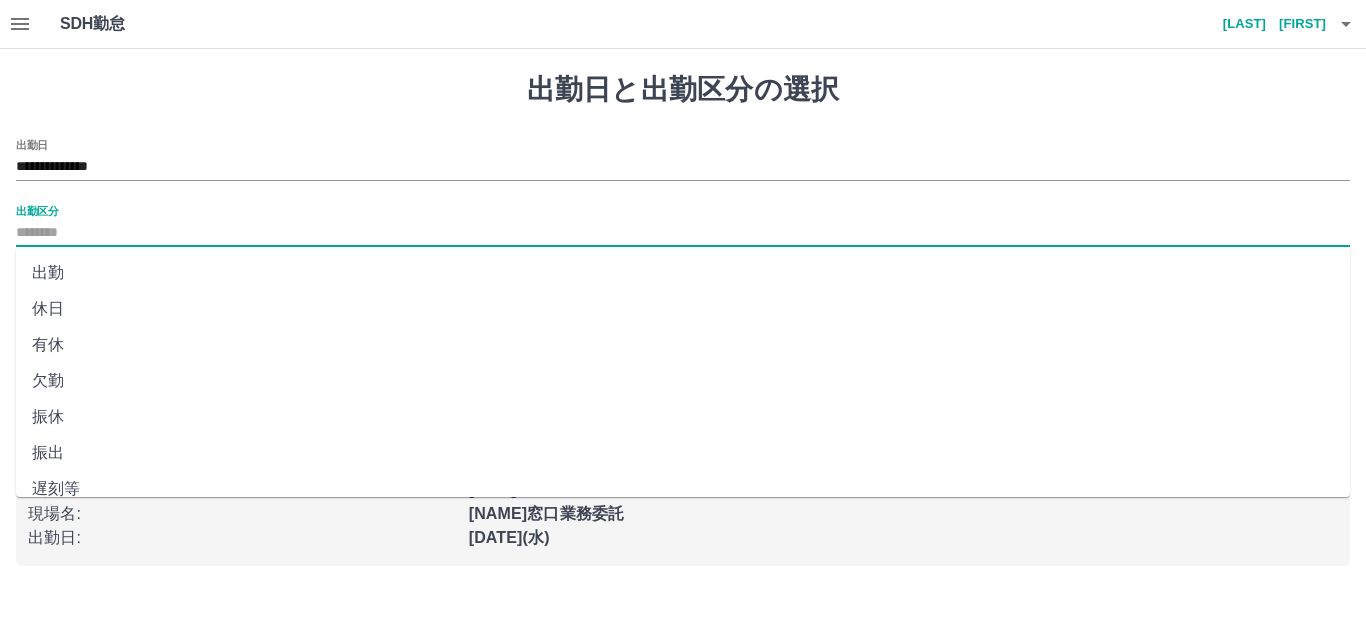 click on "休日" at bounding box center (683, 309) 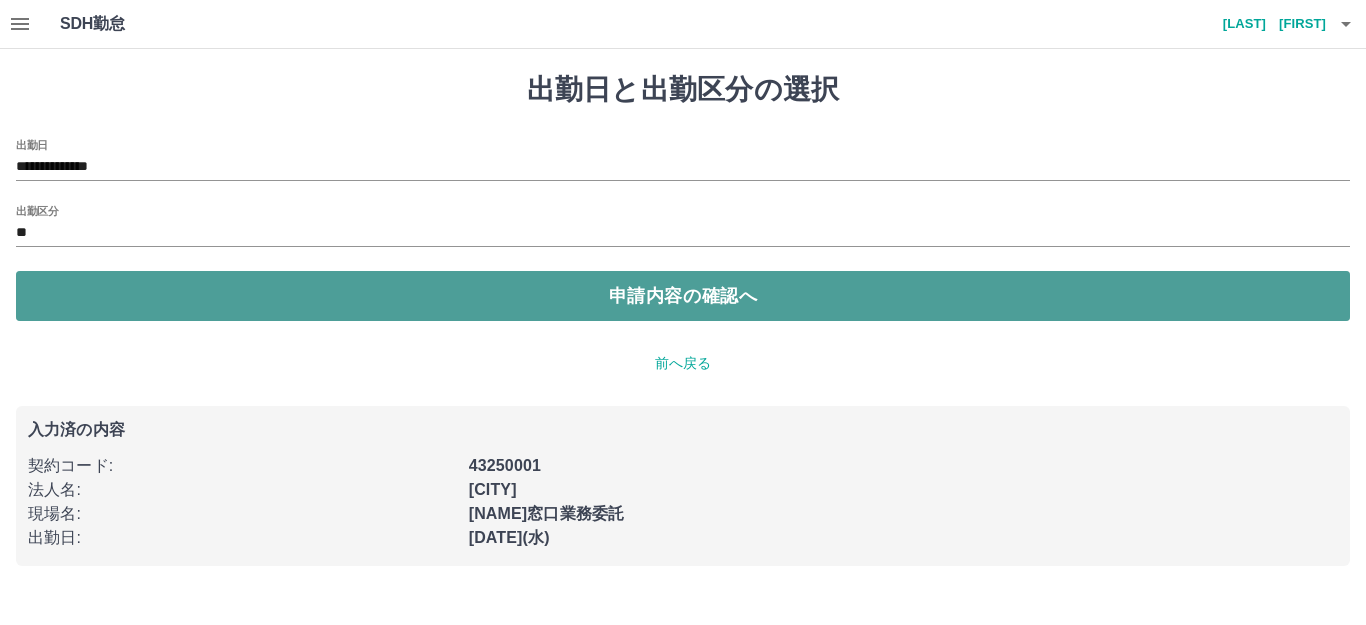 click on "申請内容の確認へ" at bounding box center [683, 296] 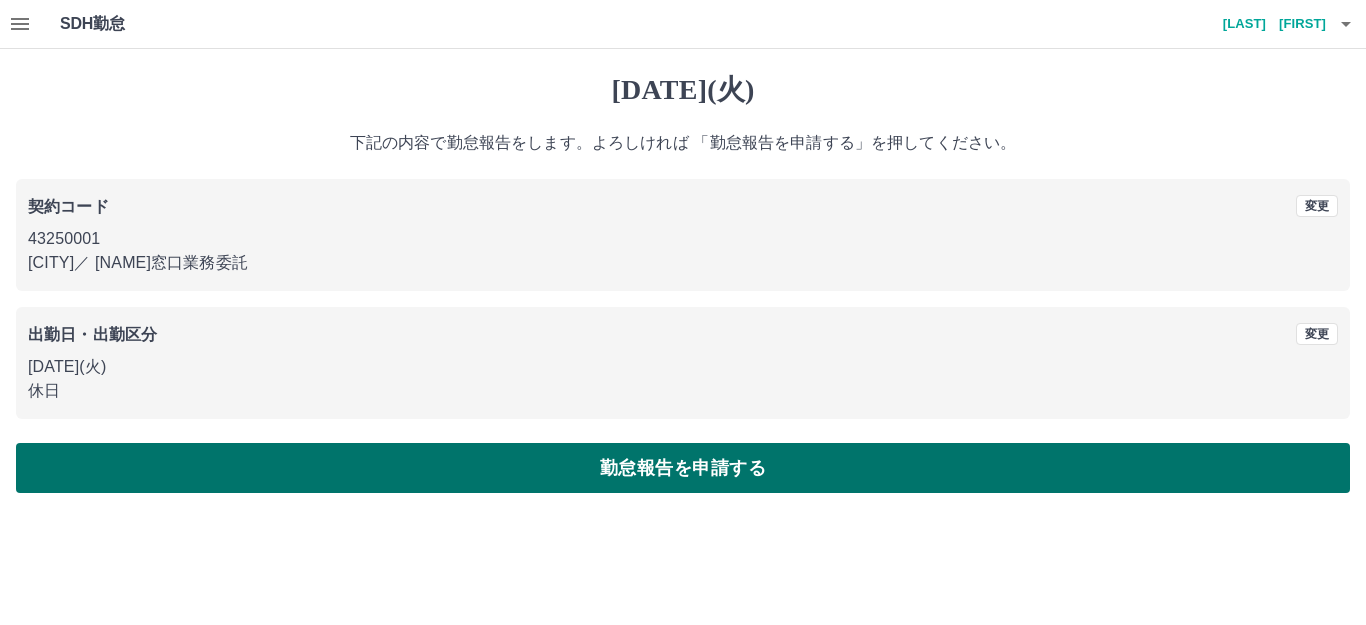 click on "勤怠報告を申請する" at bounding box center (683, 468) 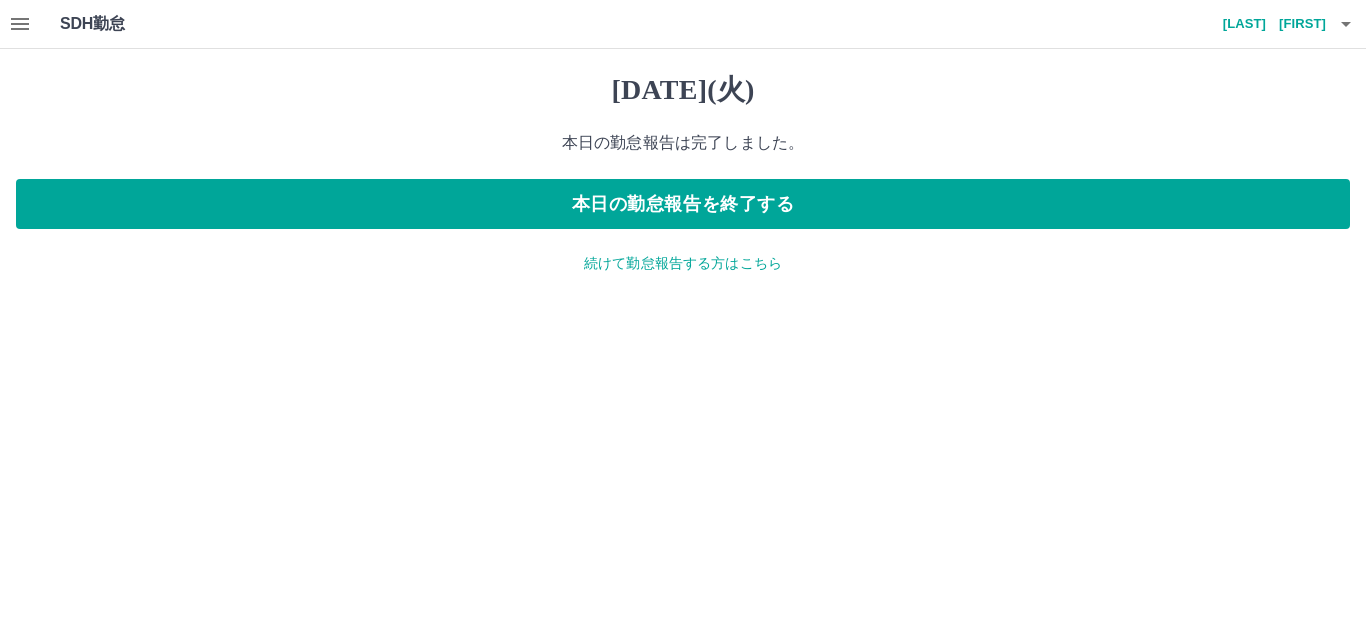 click on "続けて勤怠報告する方はこちら" at bounding box center (683, 263) 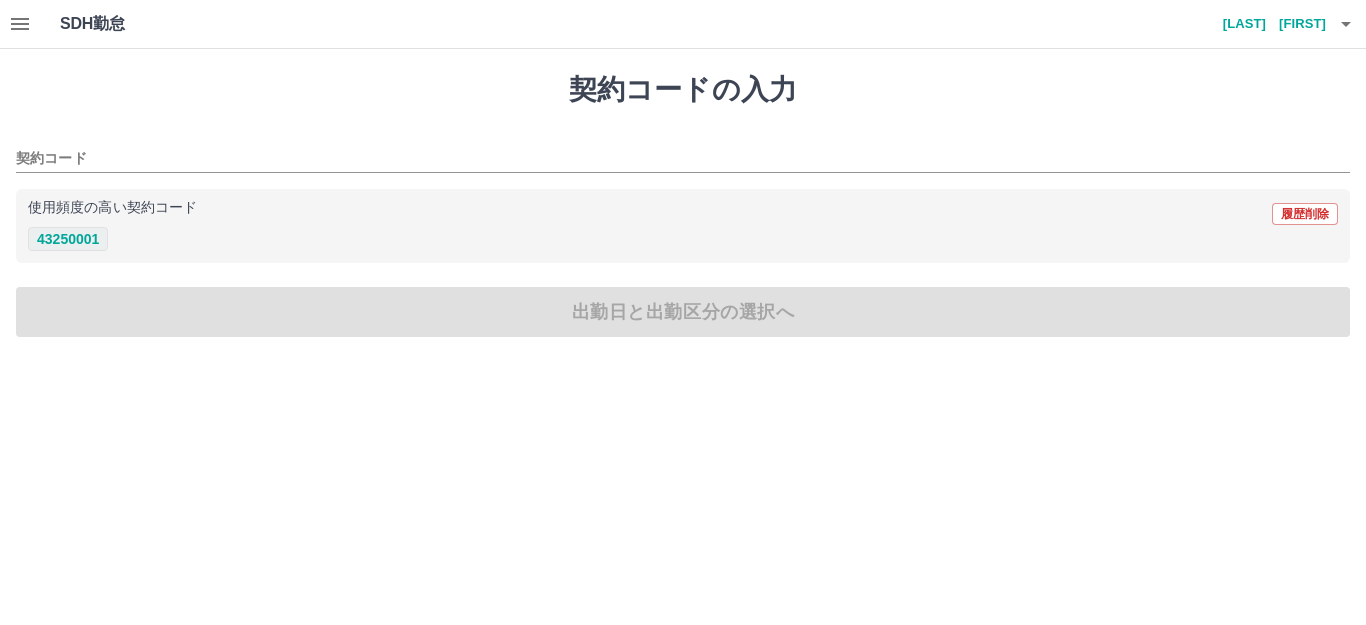 click on "43250001" at bounding box center [68, 239] 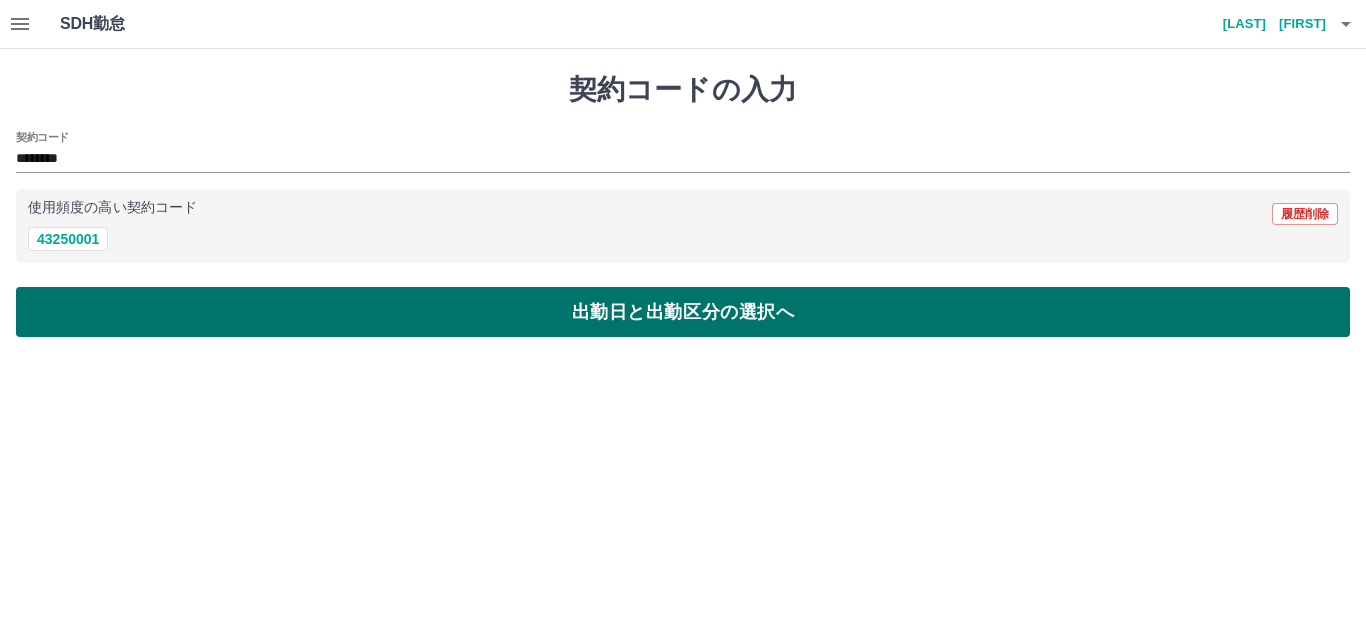 click on "出勤日と出勤区分の選択へ" at bounding box center (683, 312) 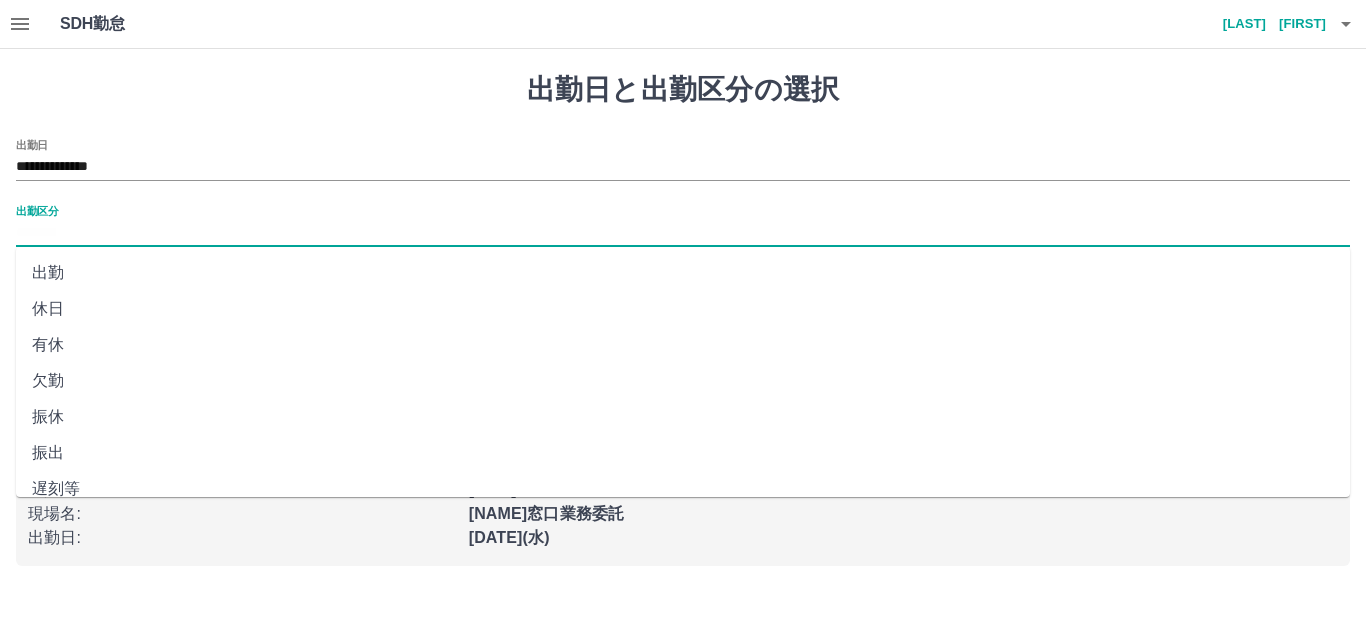 click on "出勤区分" at bounding box center [683, 233] 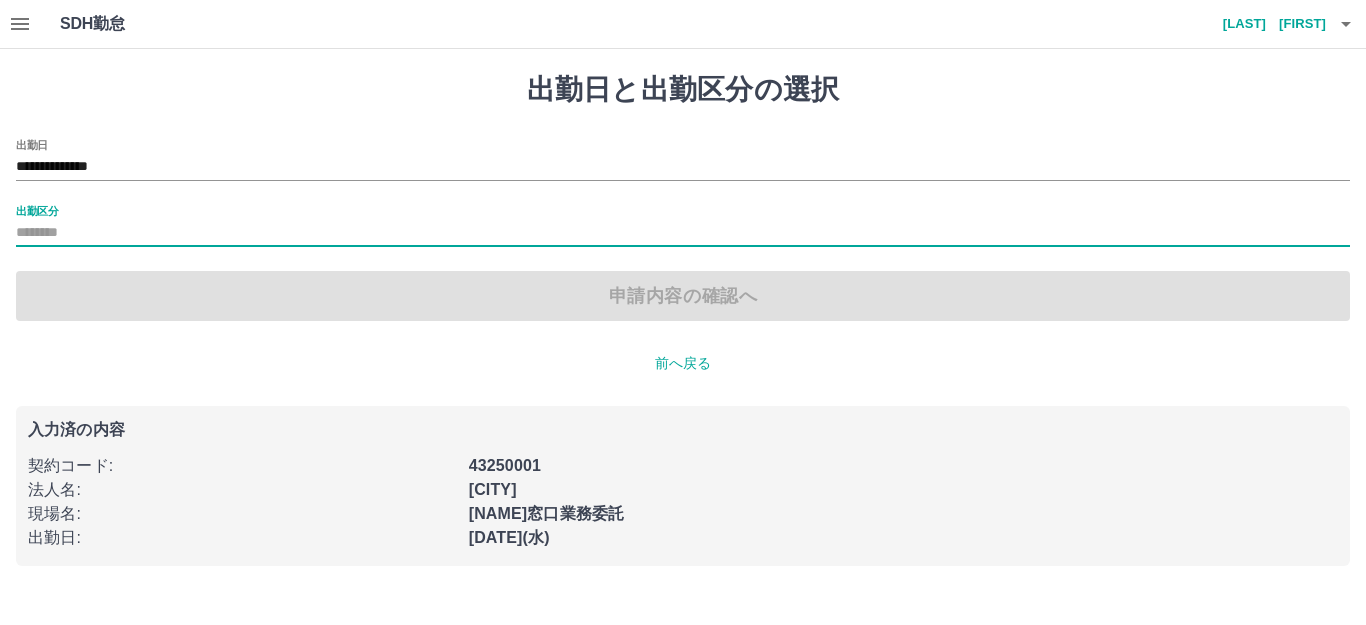 click on "出勤区分" at bounding box center [683, 233] 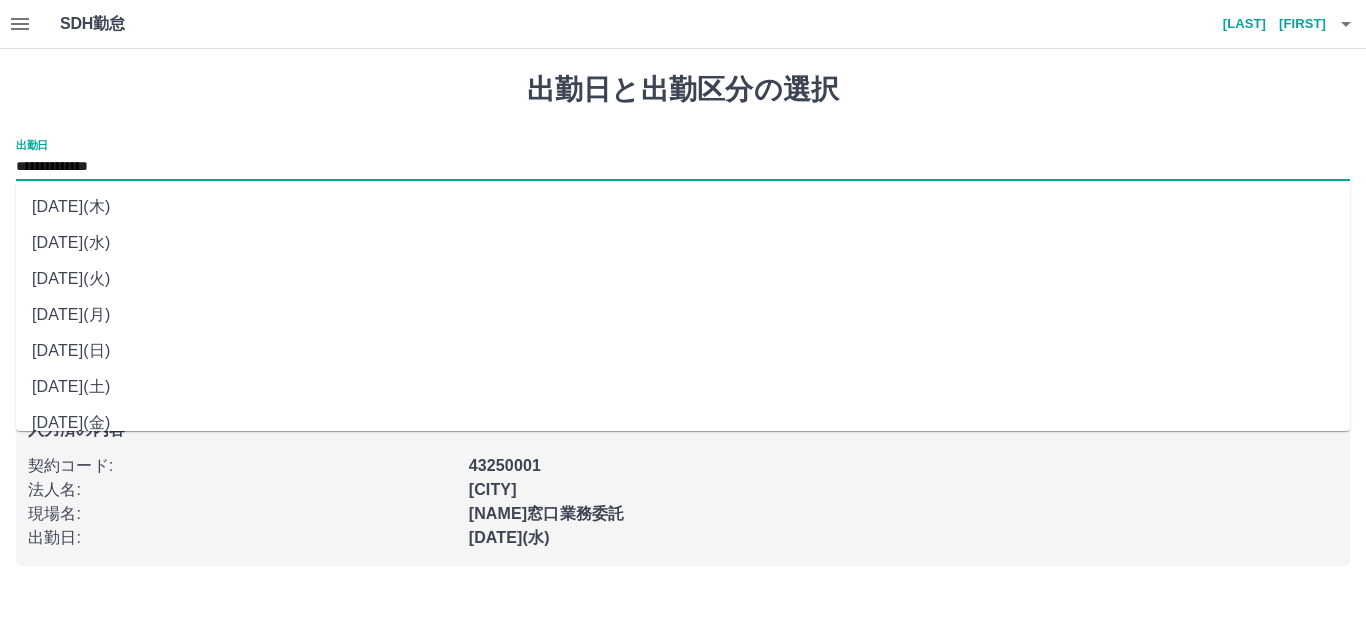 click on "**********" at bounding box center (683, 167) 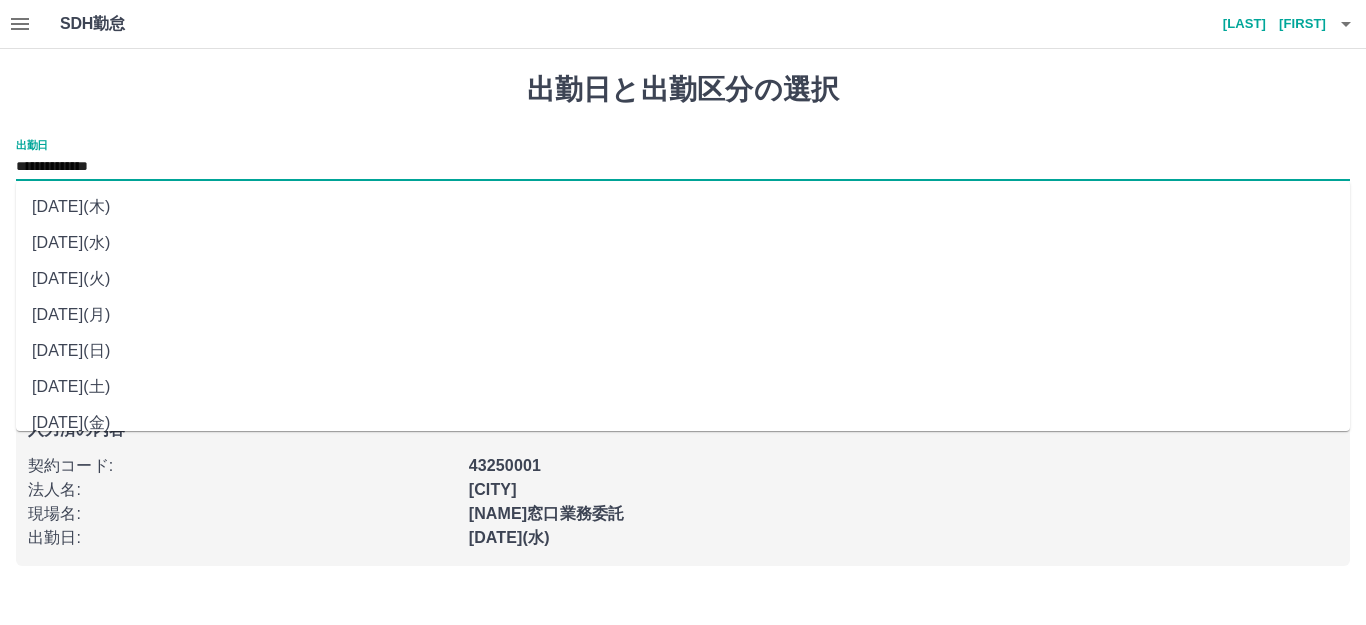 click on "[DATE](火)" at bounding box center [683, 279] 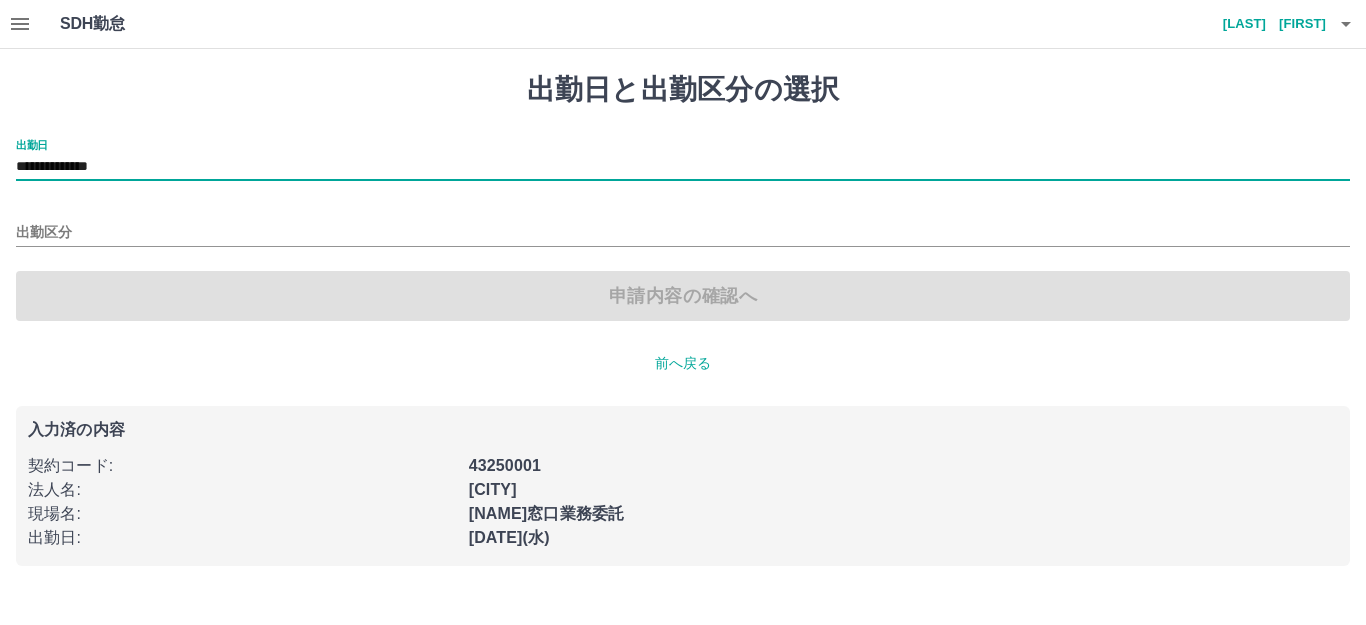 click on "**********" at bounding box center [683, 167] 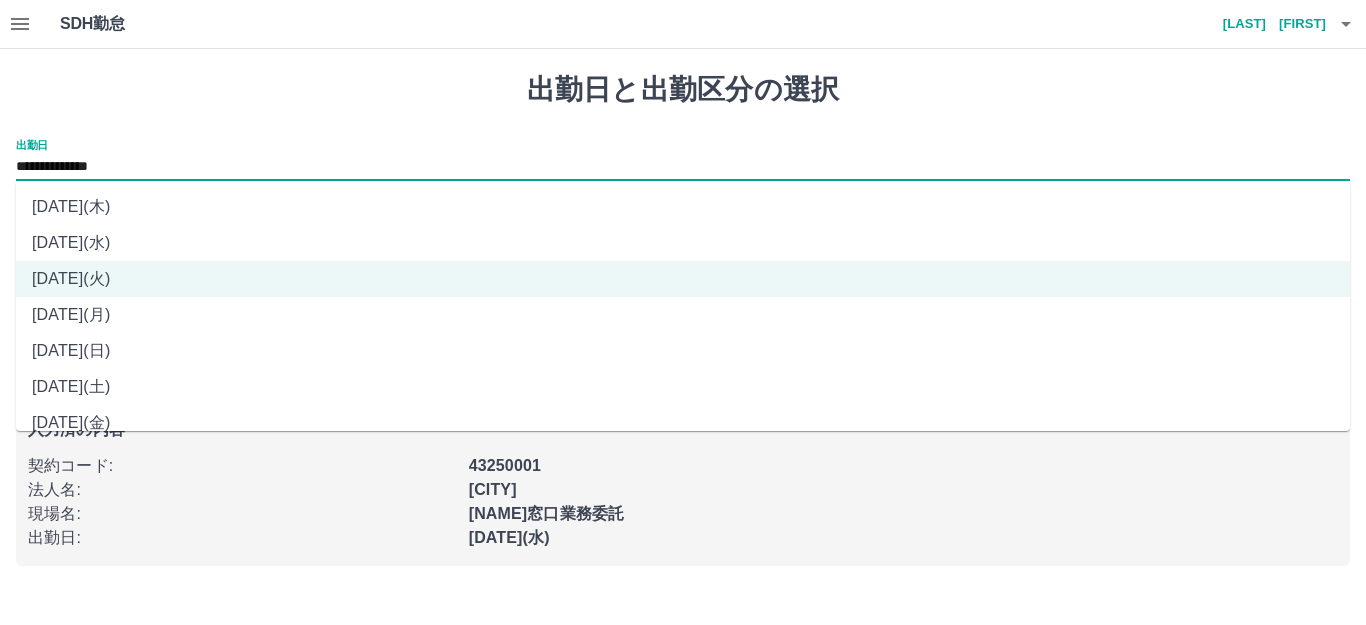 click on "[DATE](水)" at bounding box center (683, 243) 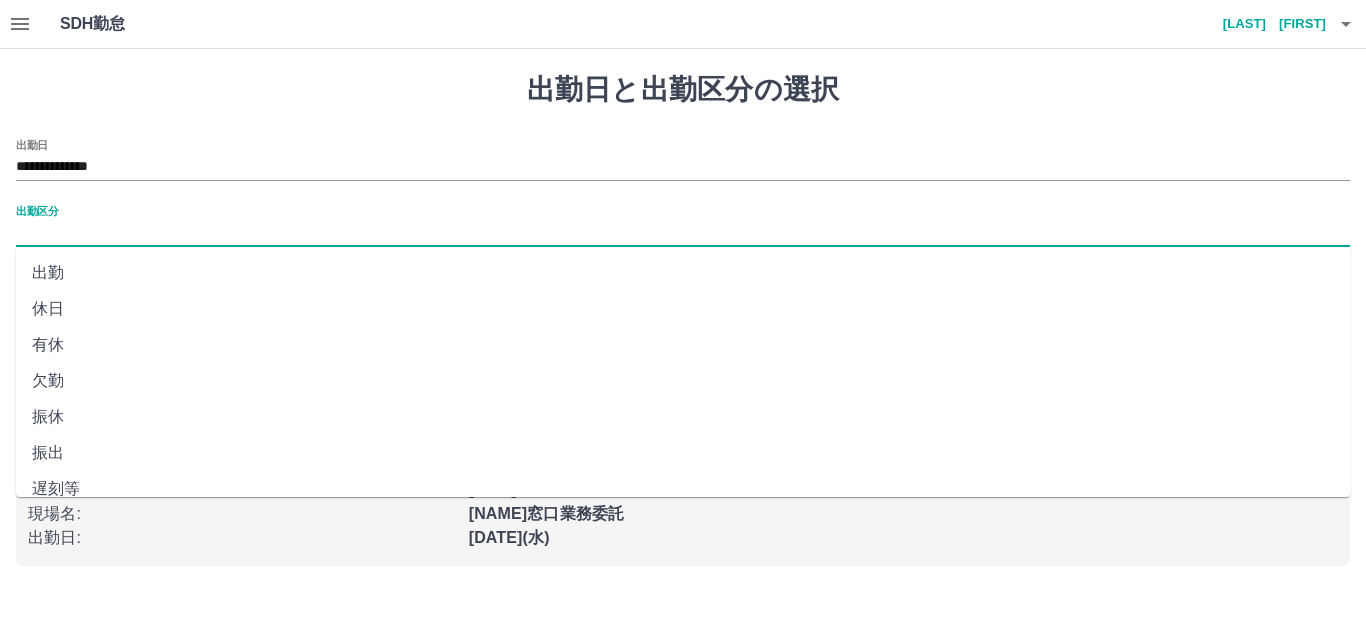 click on "出勤区分" at bounding box center [683, 233] 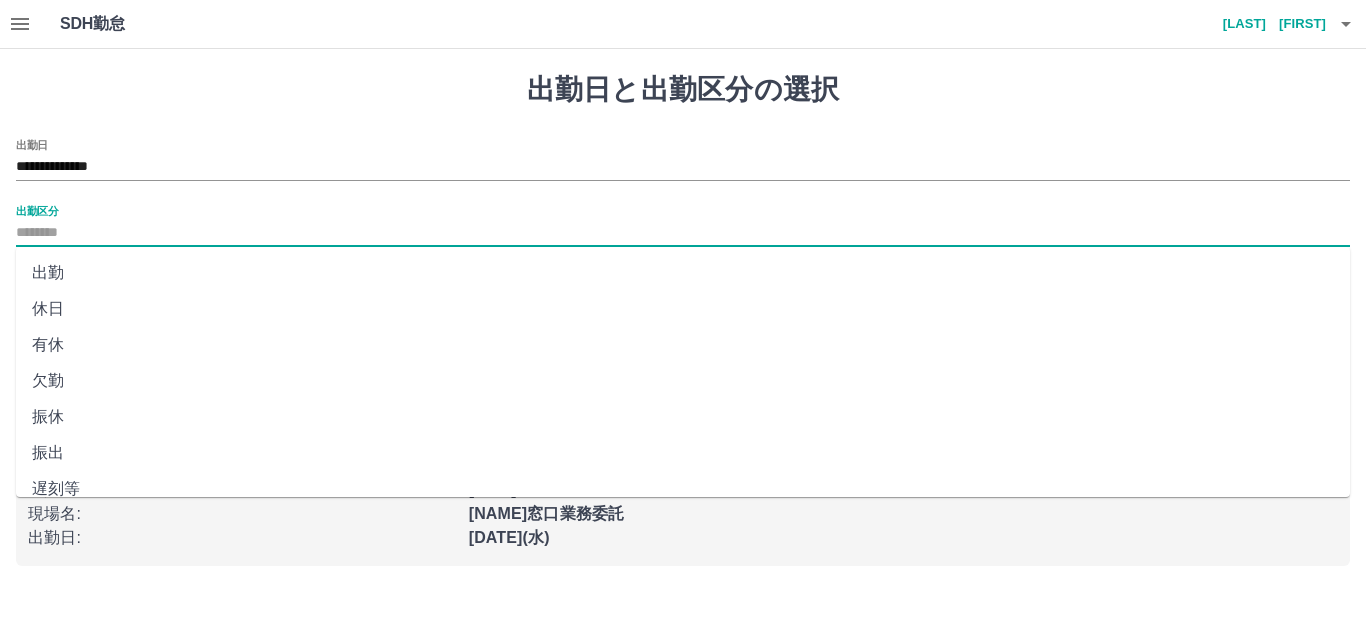 click on "出勤" at bounding box center (683, 273) 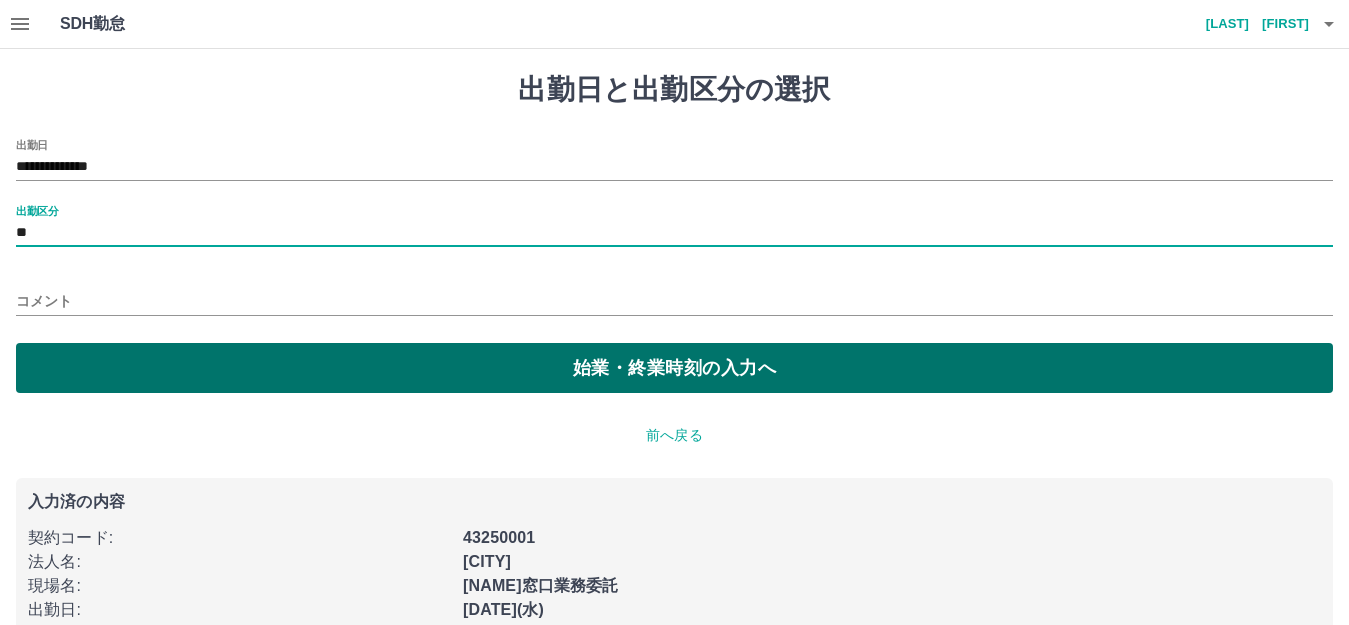 click on "始業・終業時刻の入力へ" at bounding box center [674, 368] 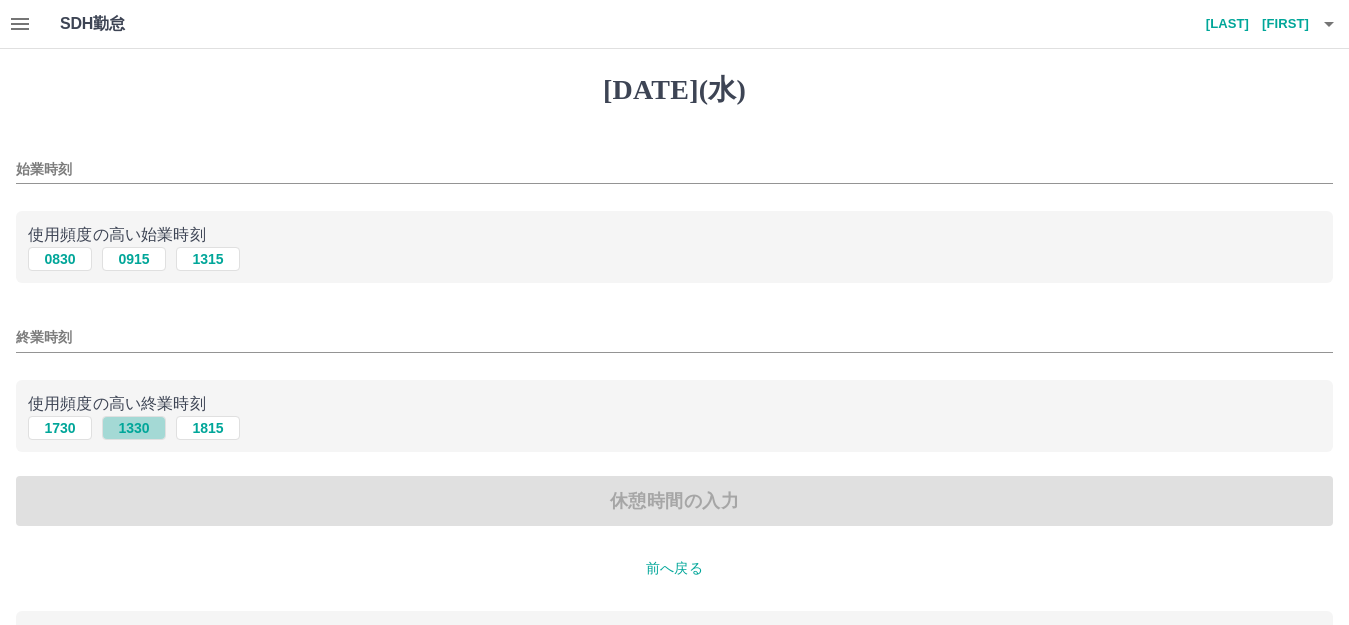click on "1330" at bounding box center (134, 259) 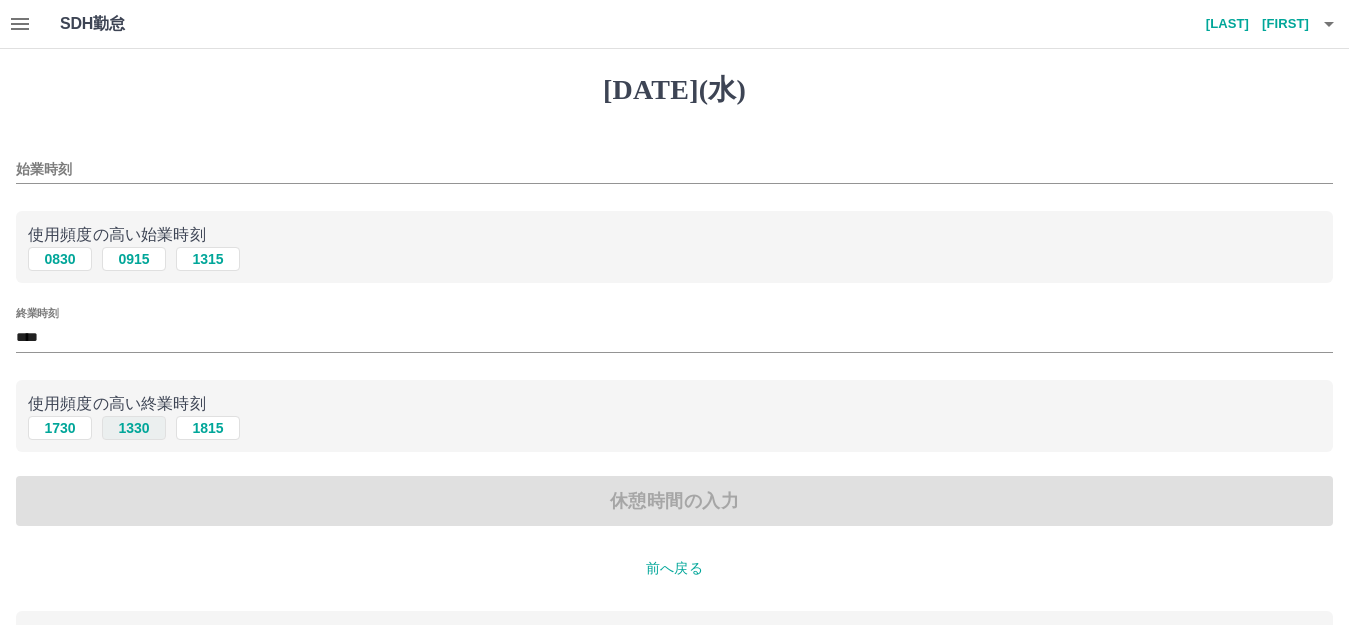 click on "1330" at bounding box center [134, 259] 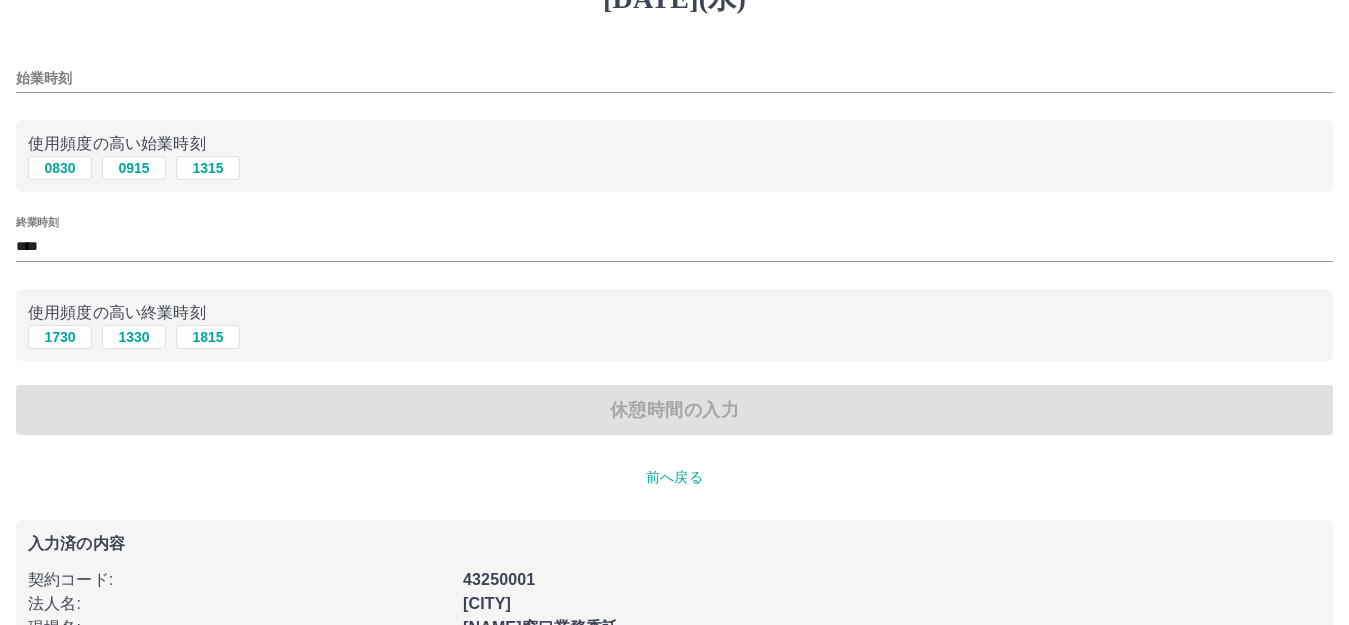 scroll, scrollTop: 0, scrollLeft: 0, axis: both 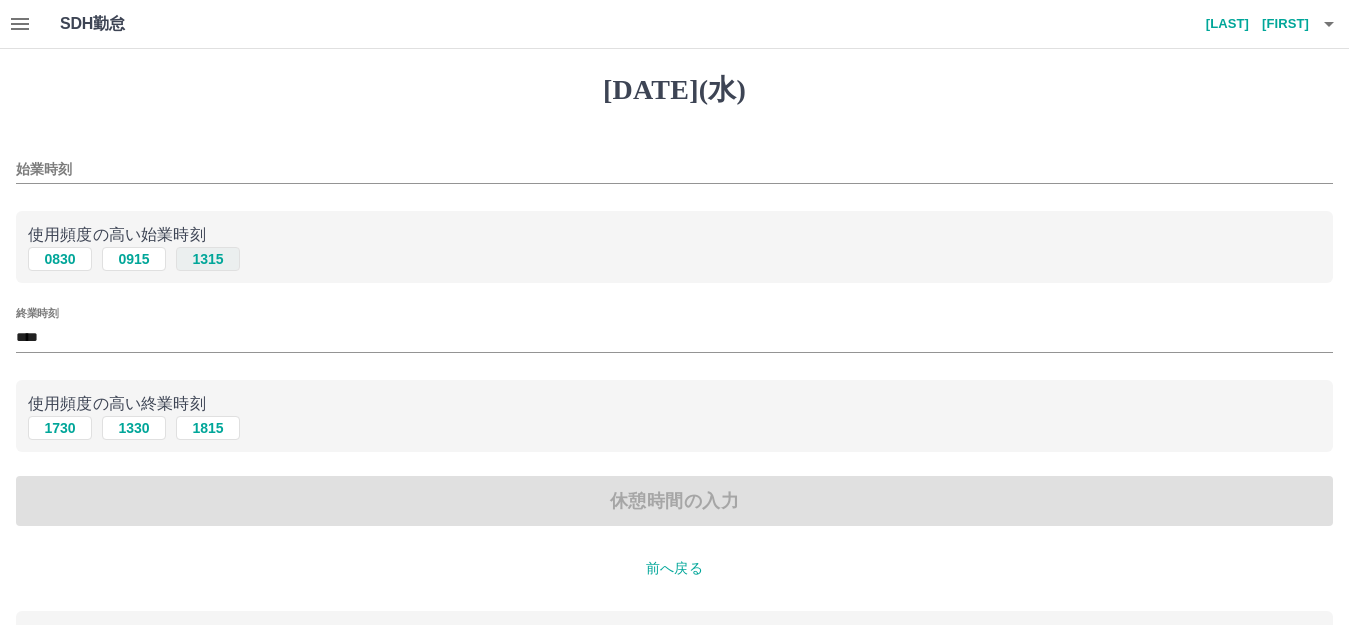 click on "1315" at bounding box center (208, 259) 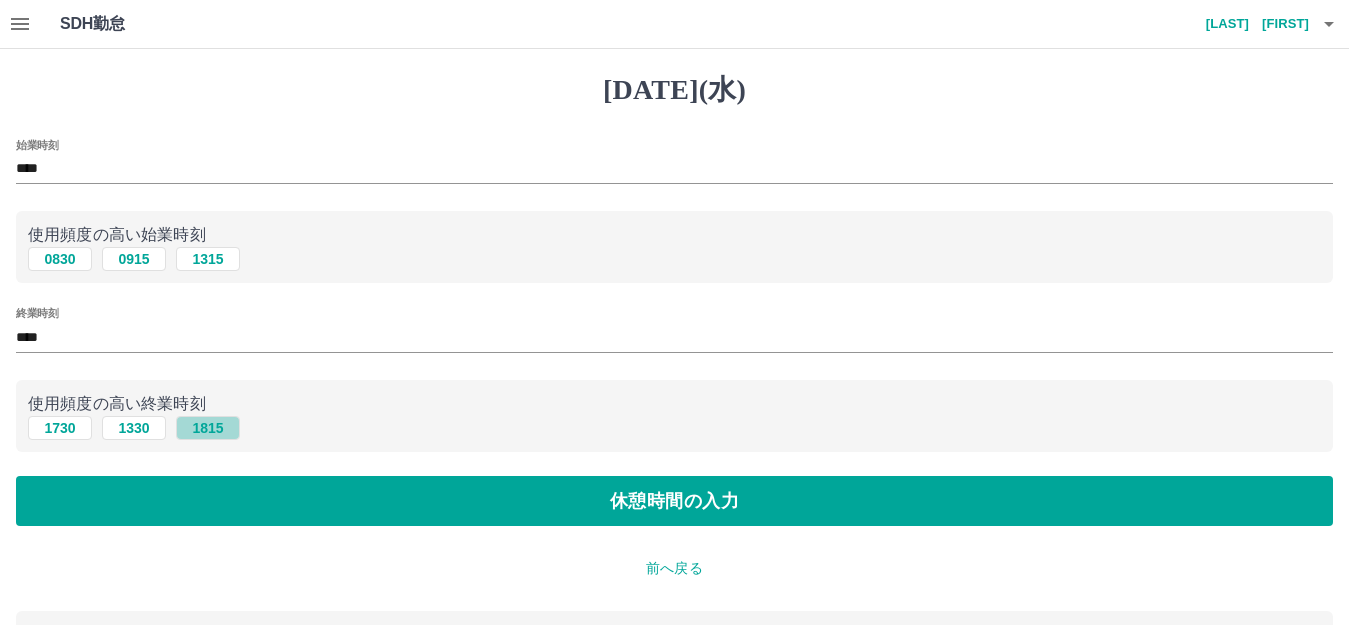click on "1815" at bounding box center [208, 259] 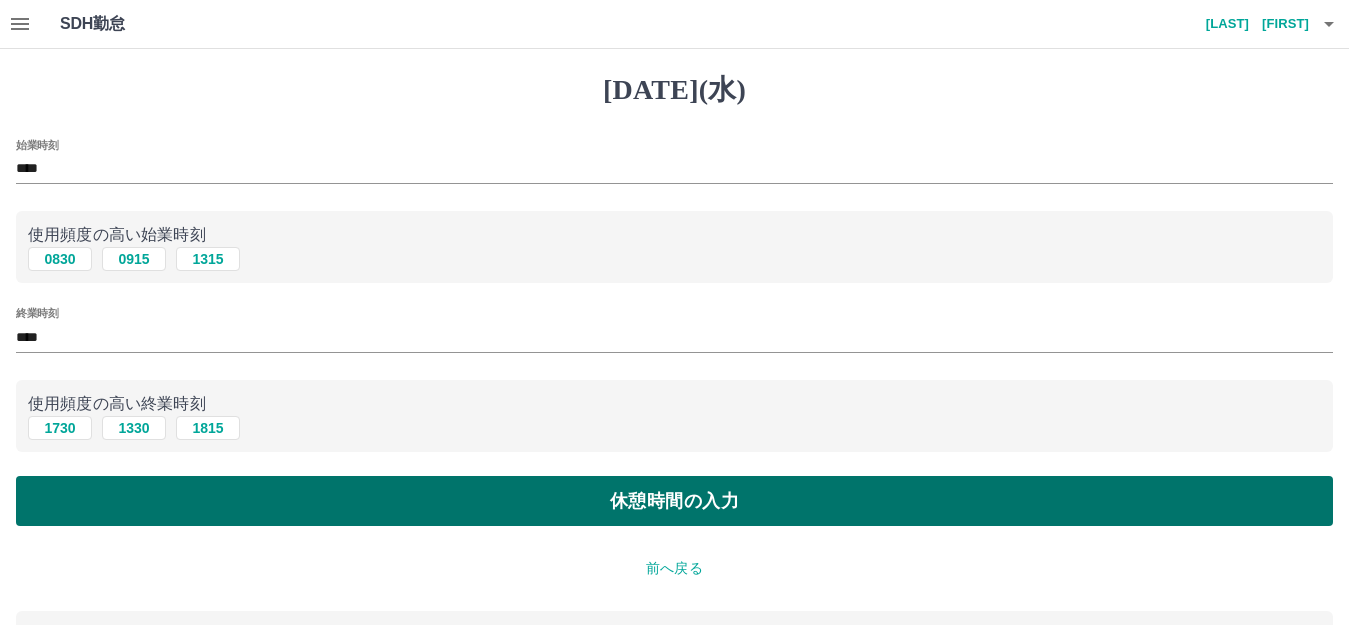 click on "休憩時間の入力" at bounding box center [674, 501] 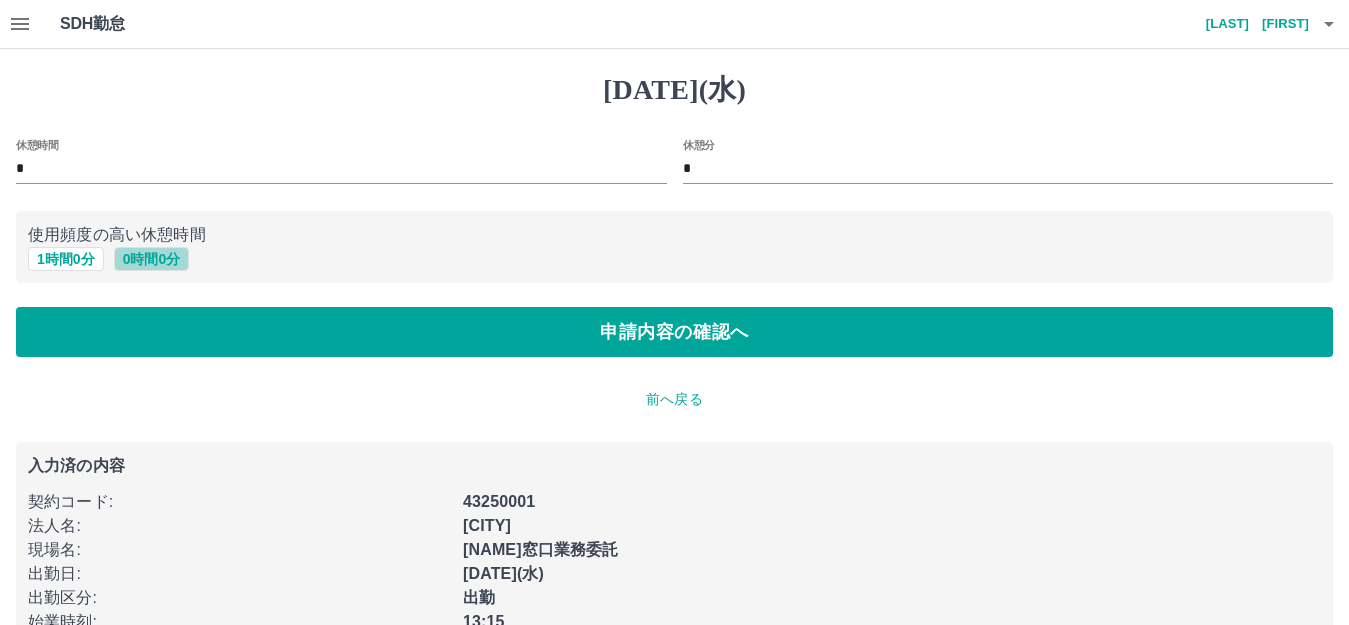 click on "0 時間 0 分" at bounding box center (152, 259) 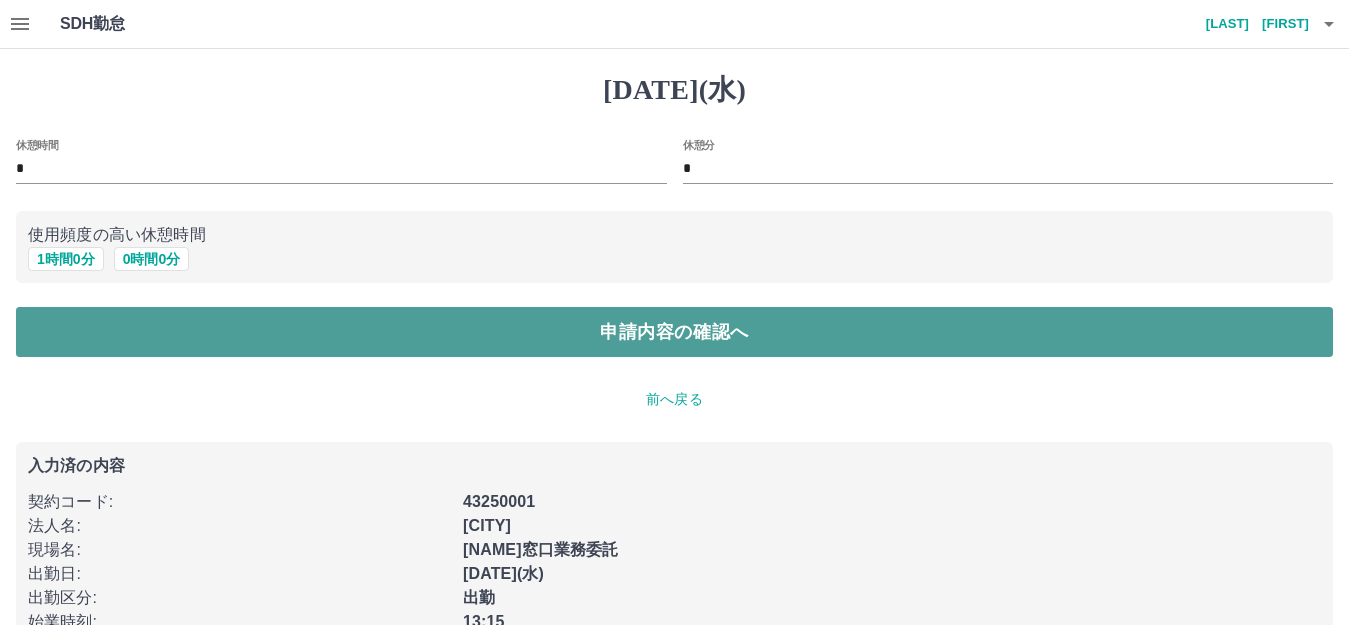 click on "申請内容の確認へ" at bounding box center [674, 332] 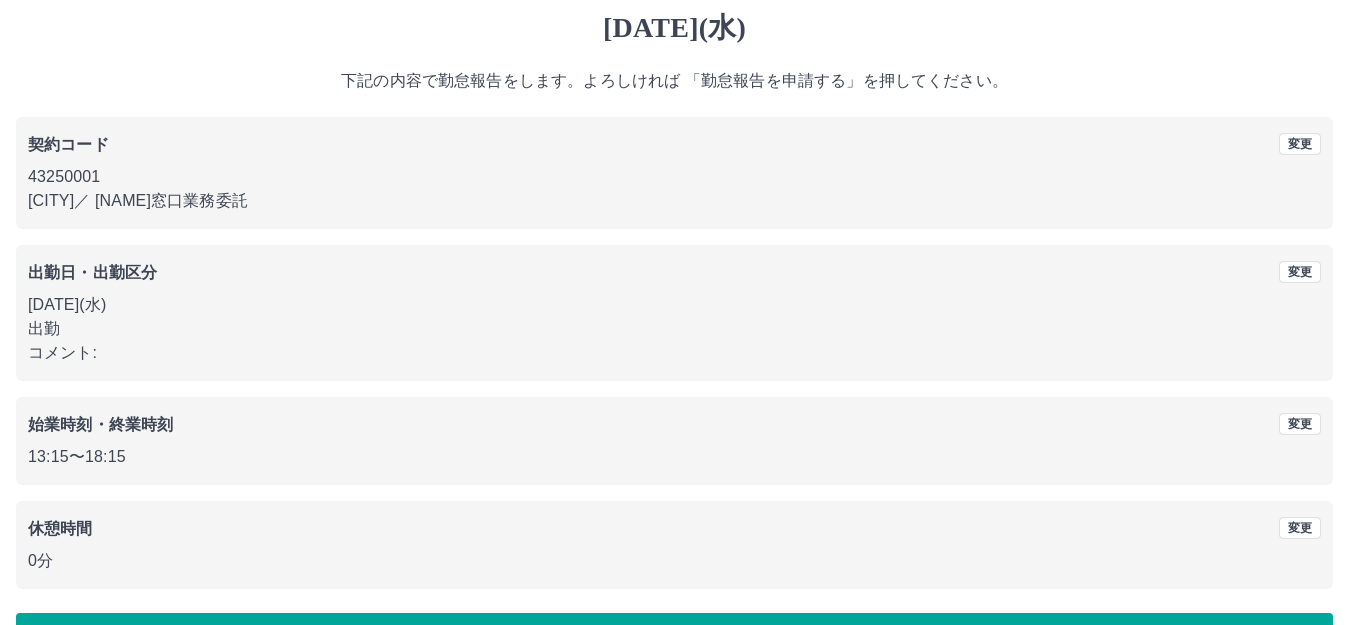 scroll, scrollTop: 124, scrollLeft: 0, axis: vertical 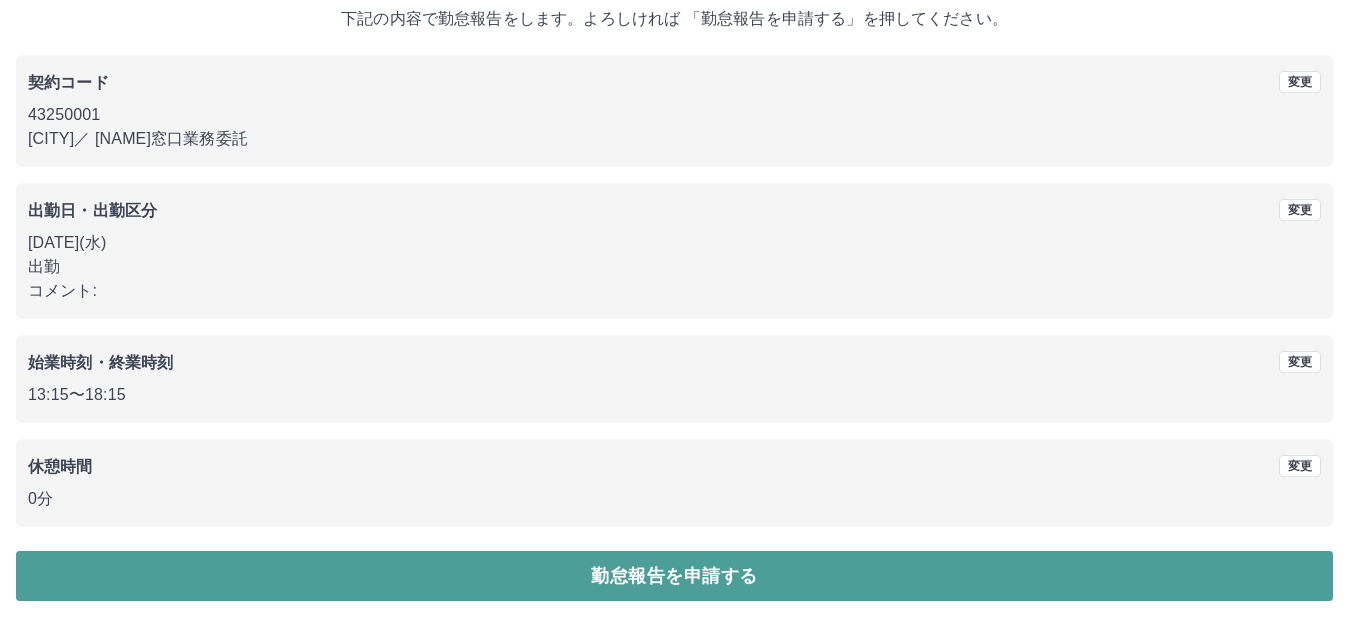 click on "勤怠報告を申請する" at bounding box center [674, 576] 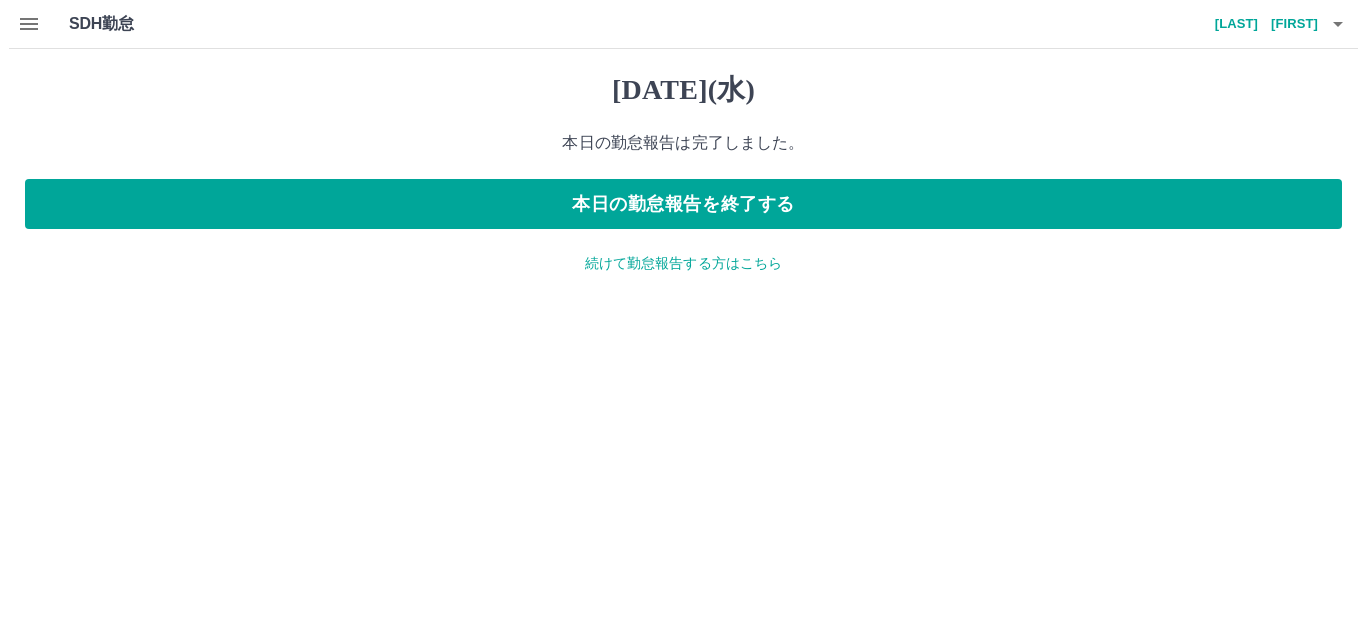 scroll, scrollTop: 0, scrollLeft: 0, axis: both 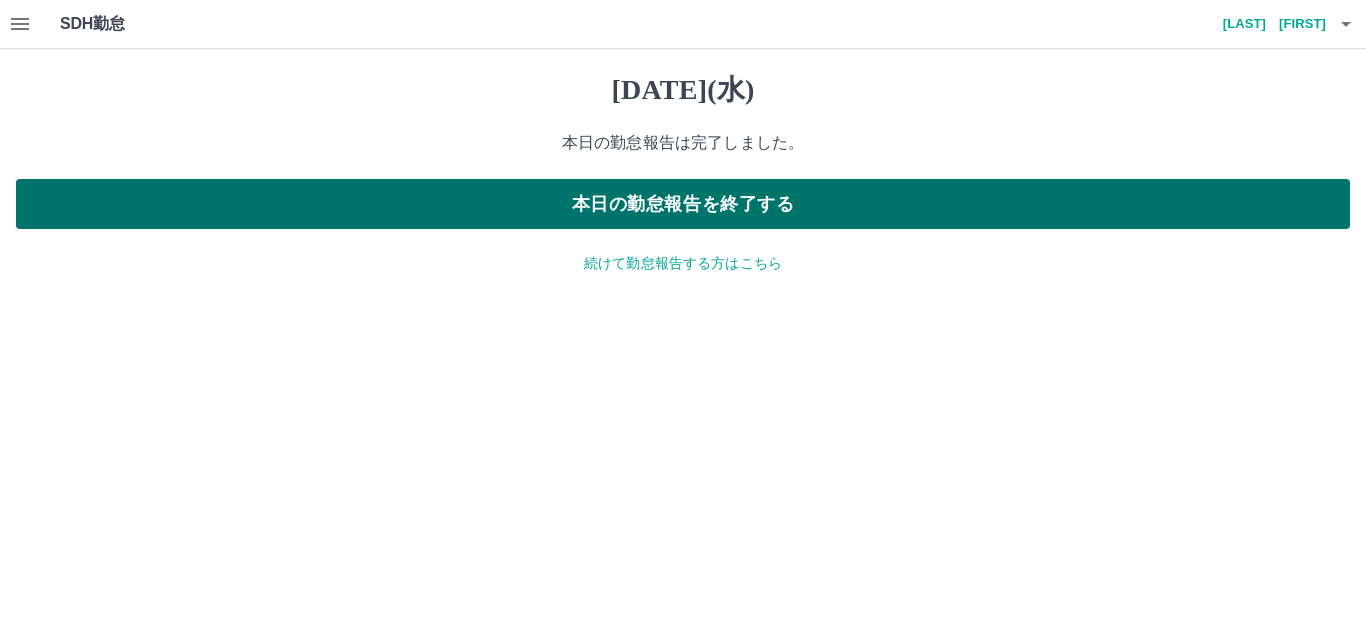 click on "本日の勤怠報告を終了する" at bounding box center [683, 204] 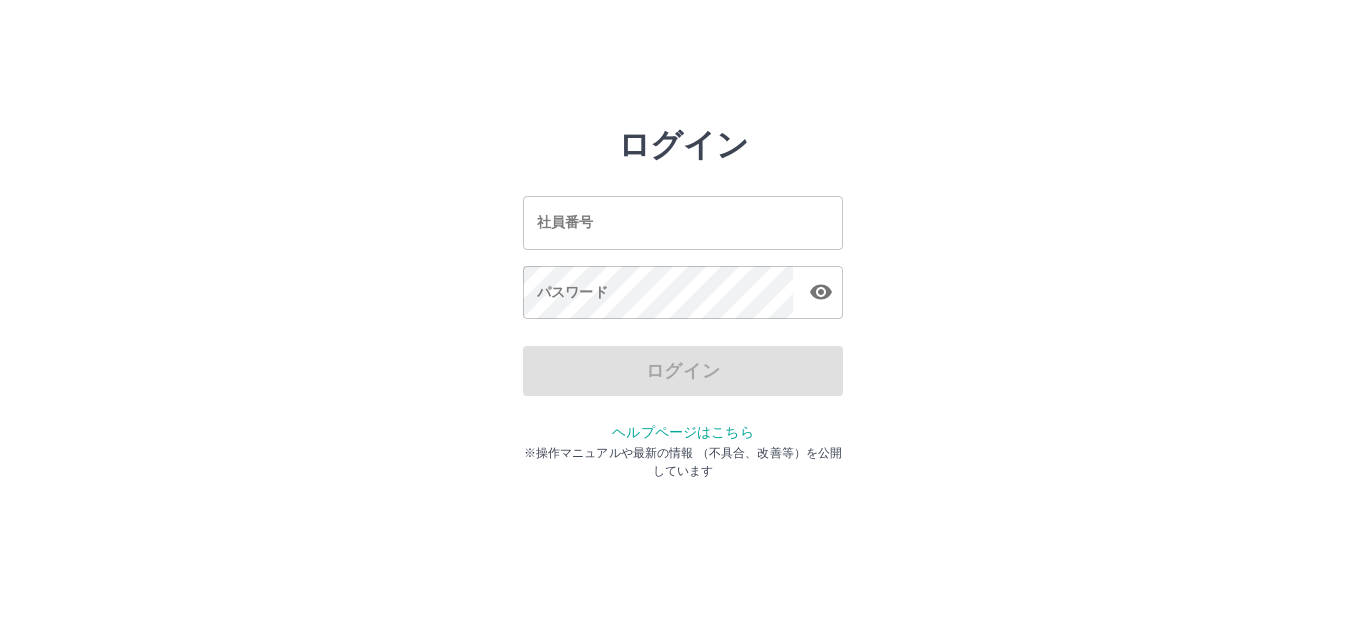 scroll, scrollTop: 0, scrollLeft: 0, axis: both 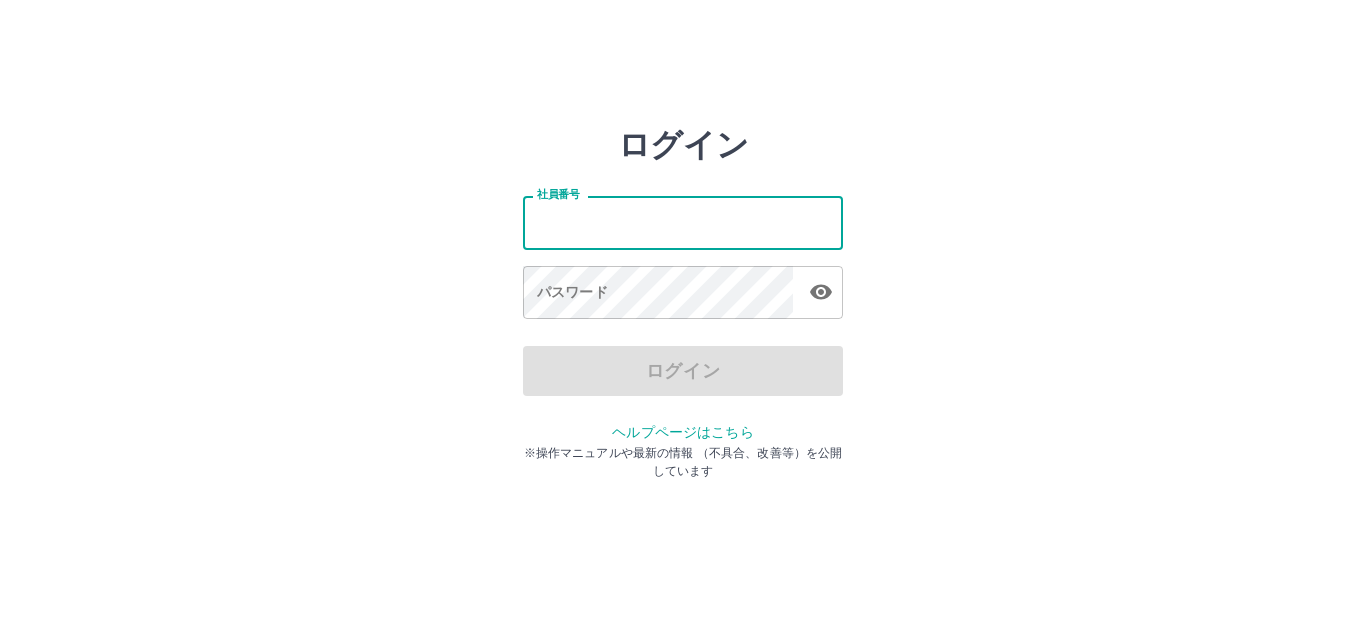 drag, startPoint x: 573, startPoint y: 220, endPoint x: 583, endPoint y: 228, distance: 12.806249 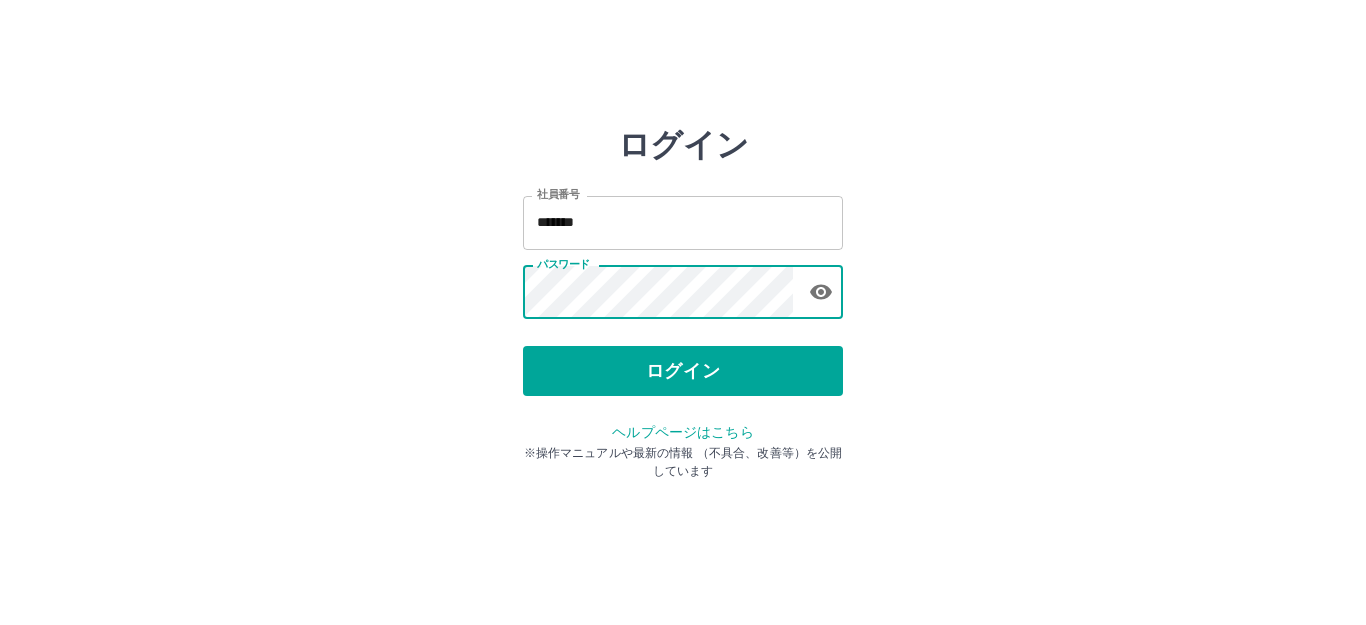 click on "*******" at bounding box center (683, 222) 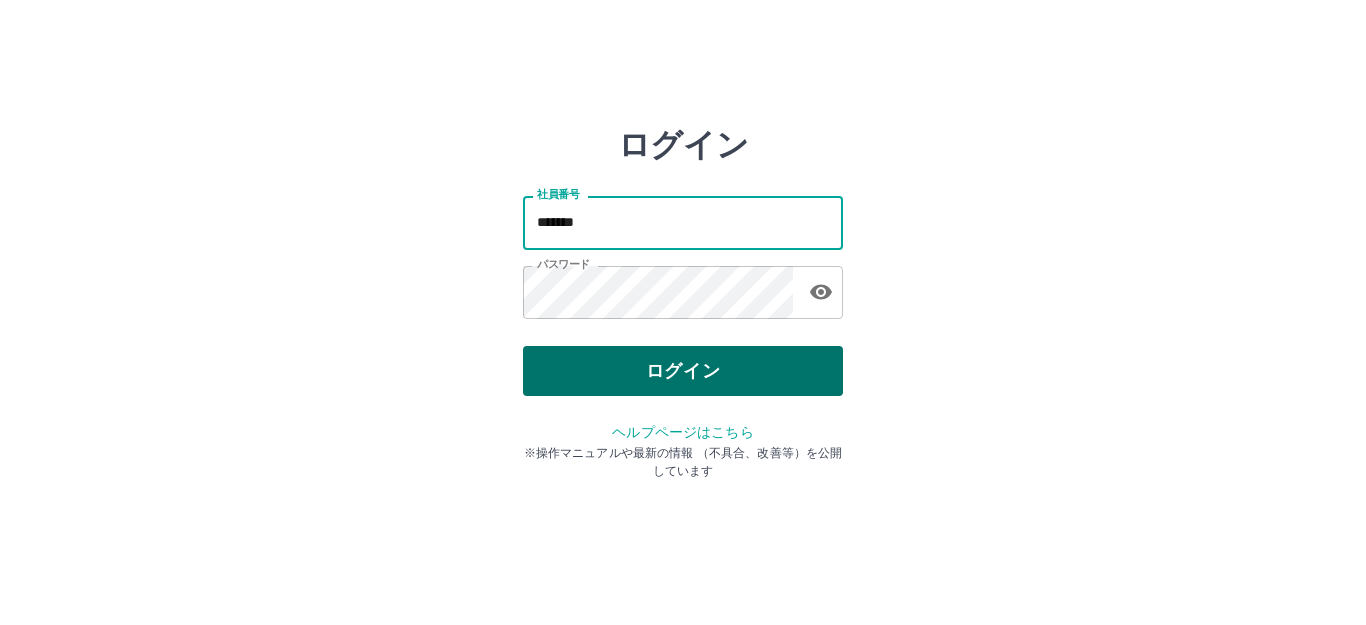 type on "*******" 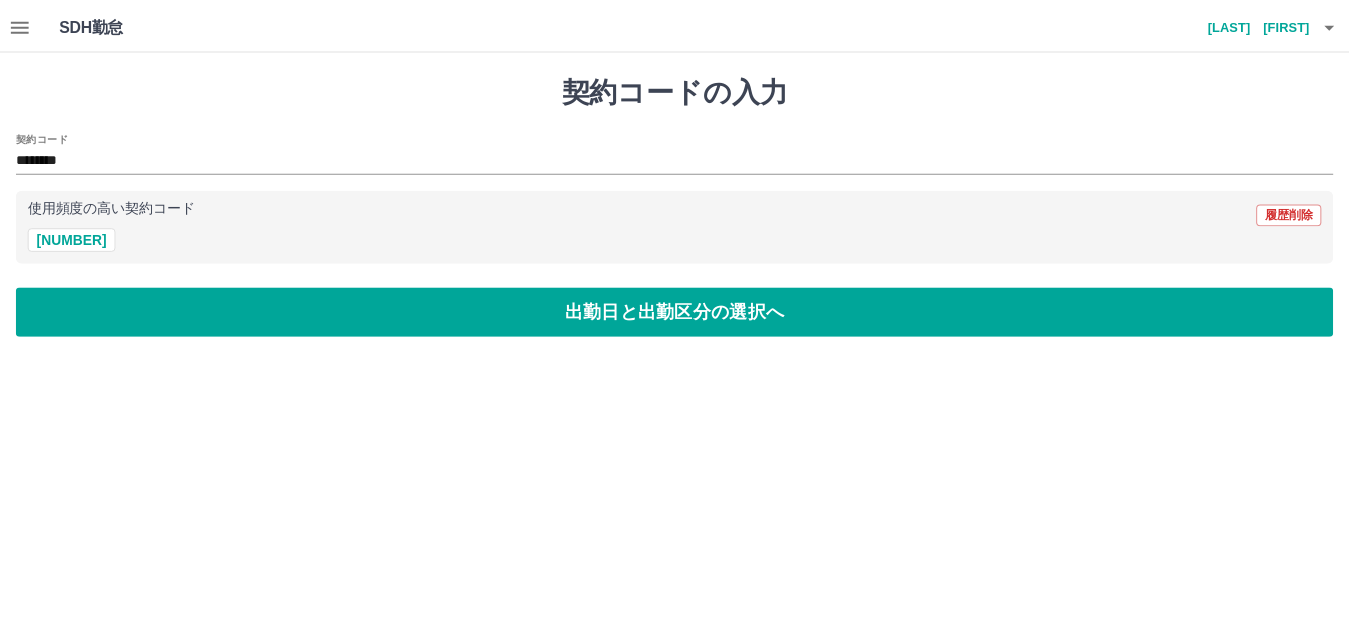scroll, scrollTop: 0, scrollLeft: 0, axis: both 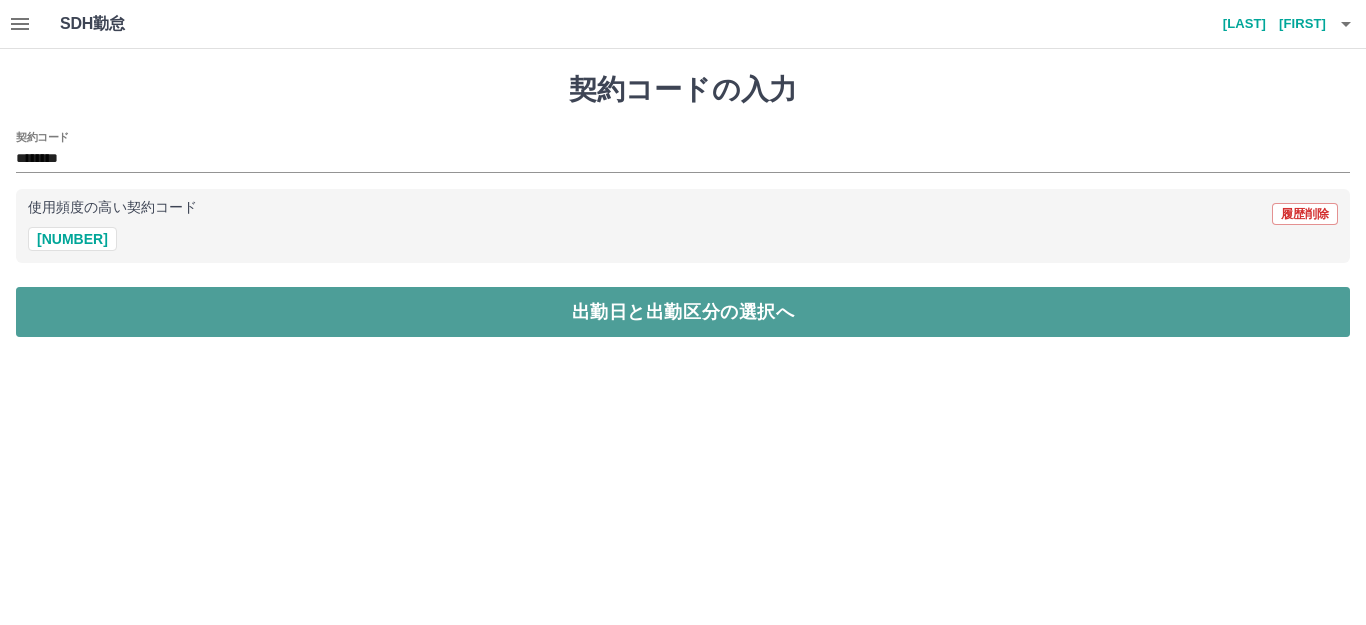 click on "出勤日と出勤区分の選択へ" at bounding box center [683, 312] 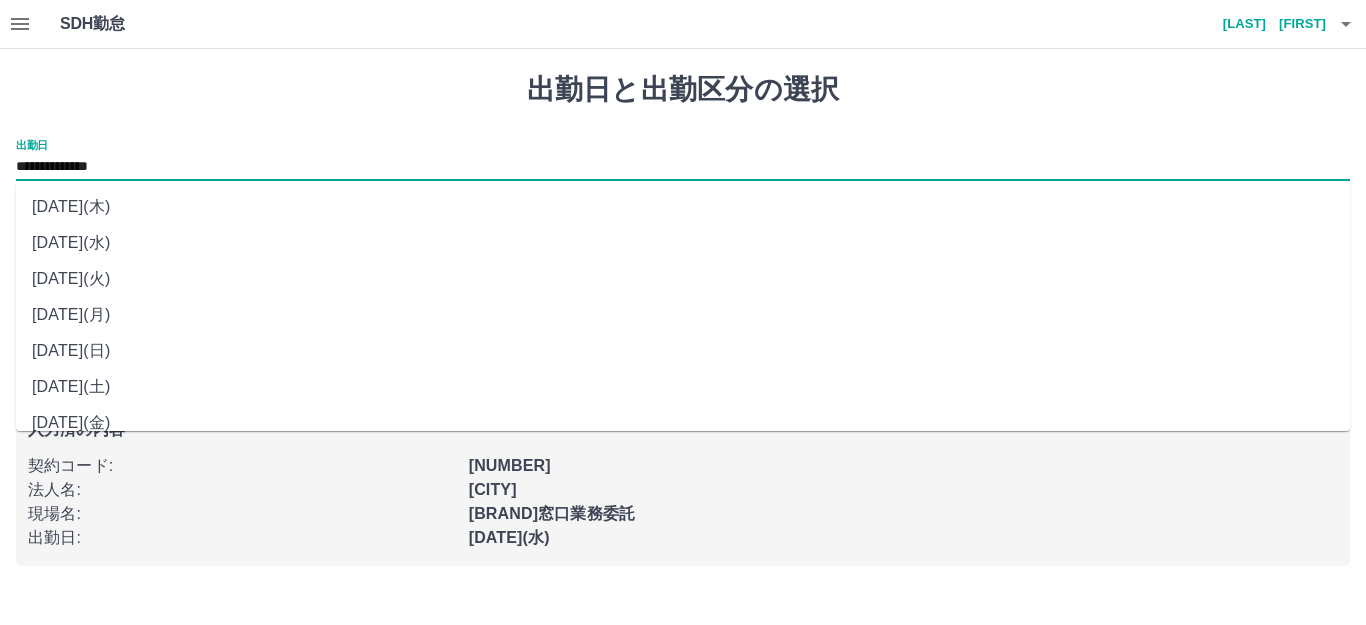 drag, startPoint x: 104, startPoint y: 164, endPoint x: 125, endPoint y: 164, distance: 21 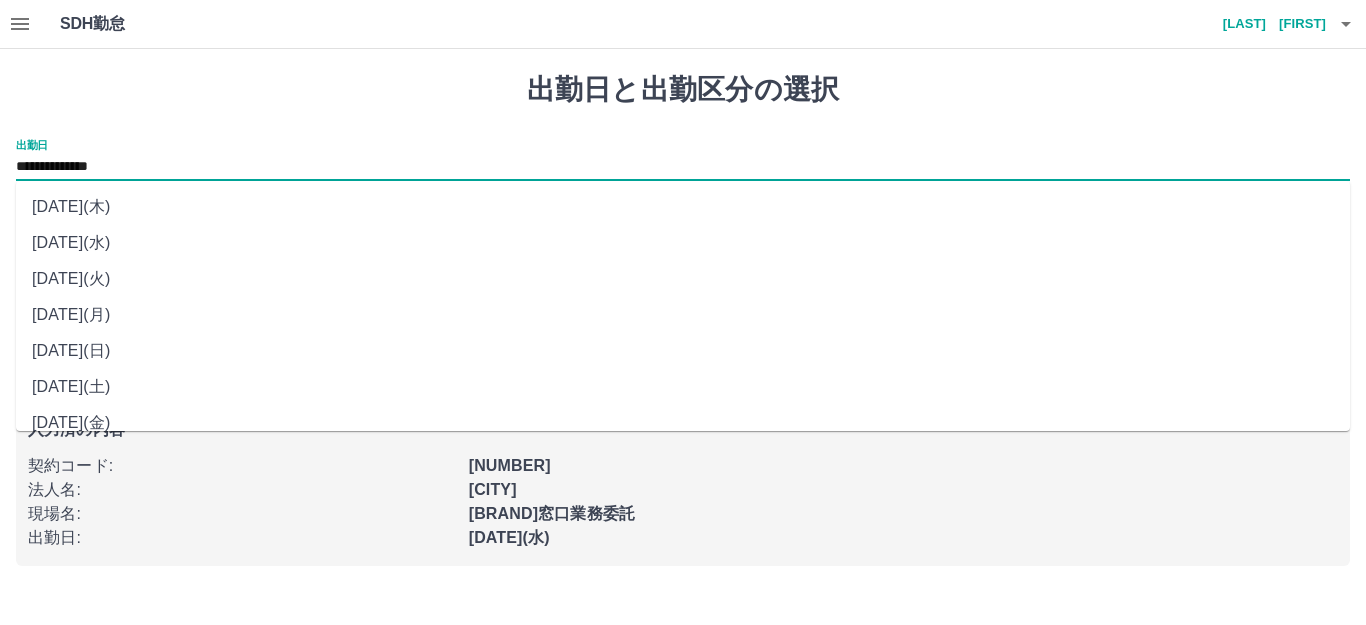 click on "[DATE](日)" at bounding box center (683, 351) 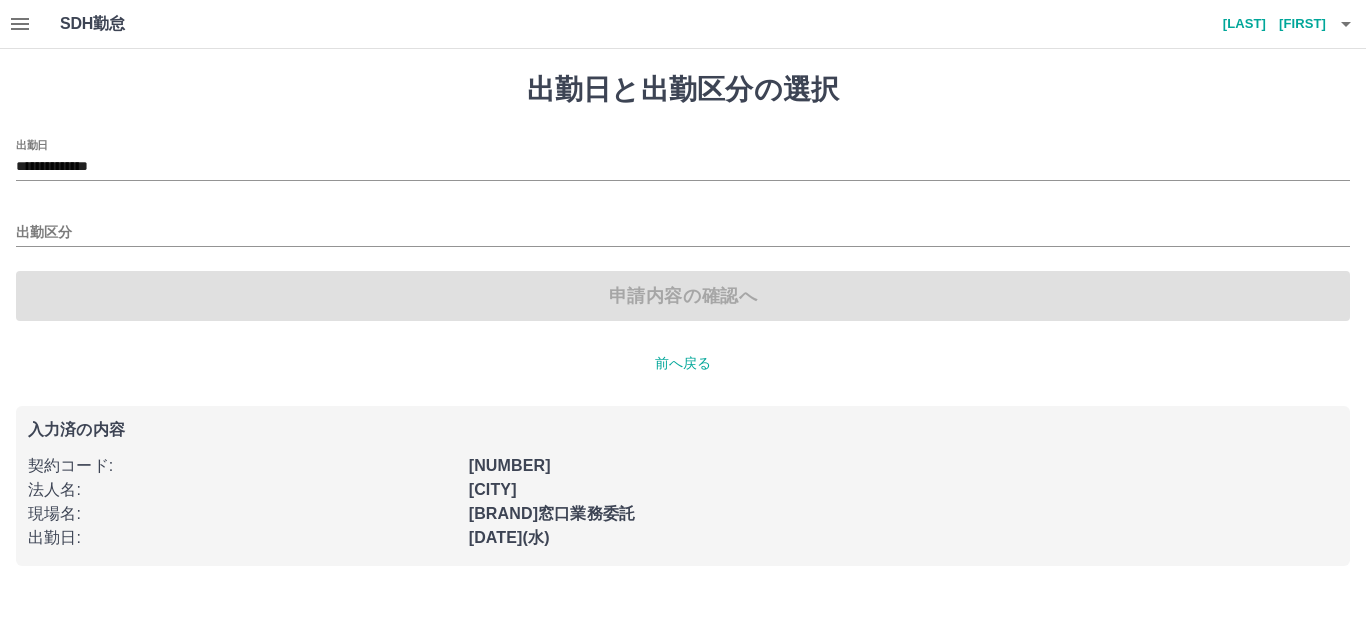 click on "申請内容の確認へ" at bounding box center (683, 296) 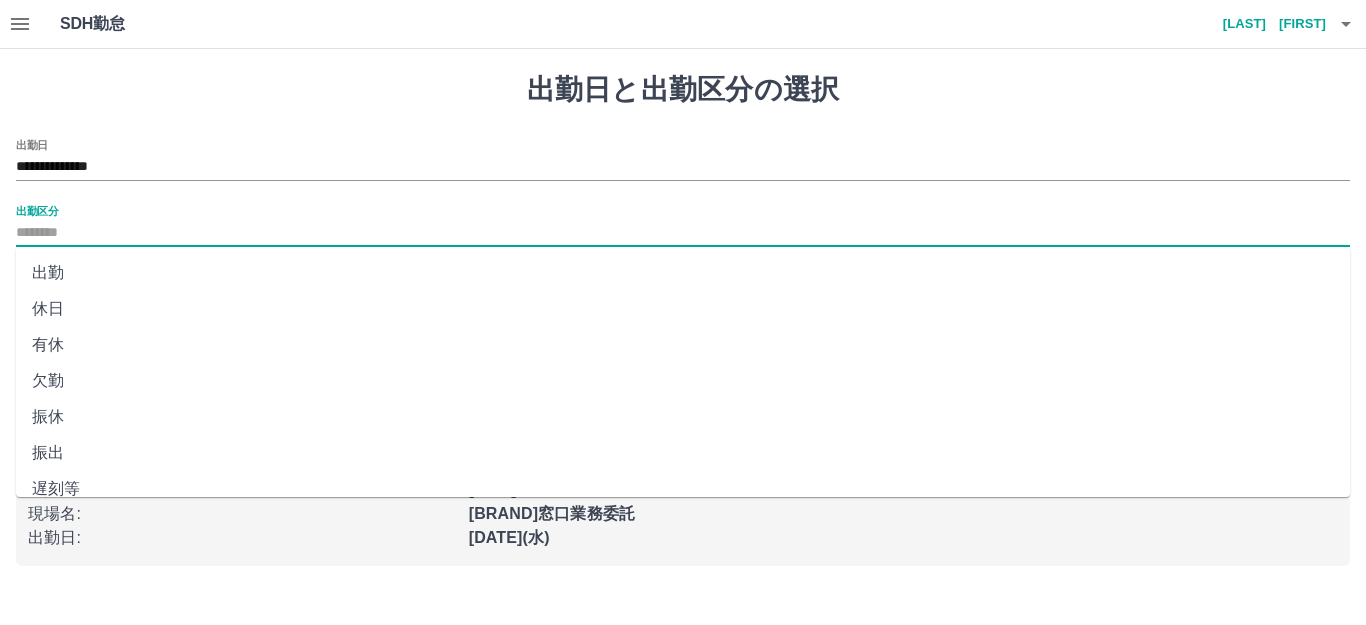 click on "出勤区分" at bounding box center [683, 233] 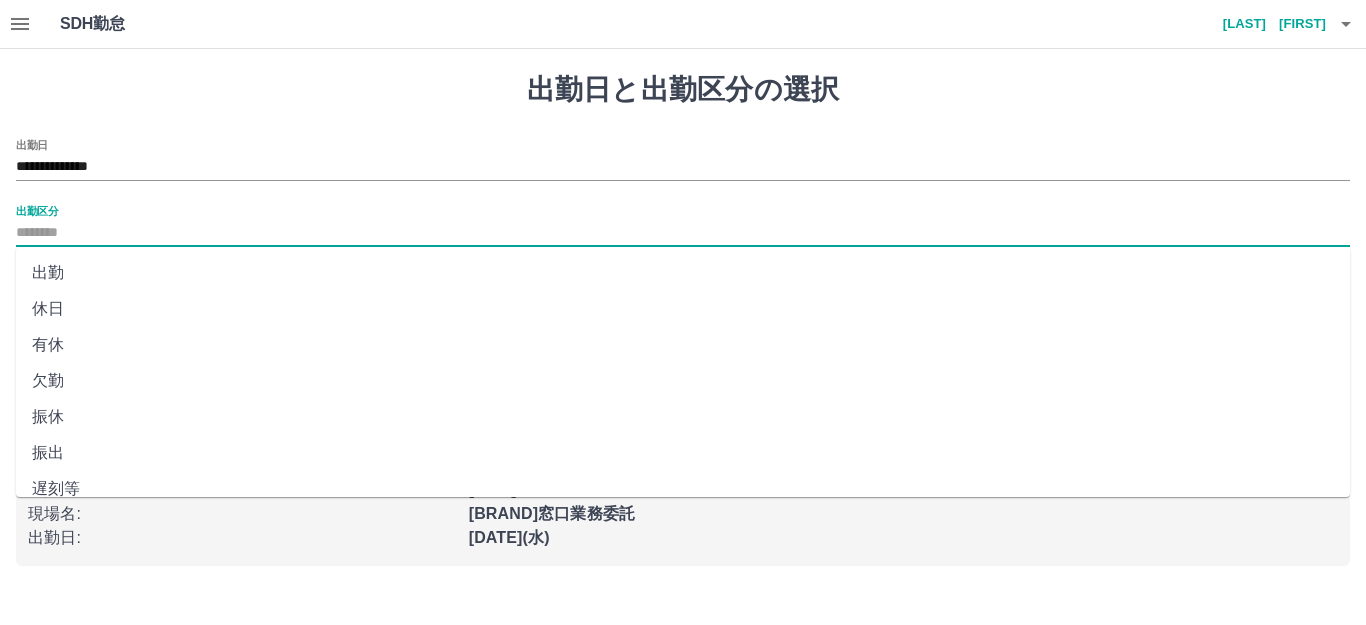 click on "休日" at bounding box center (683, 309) 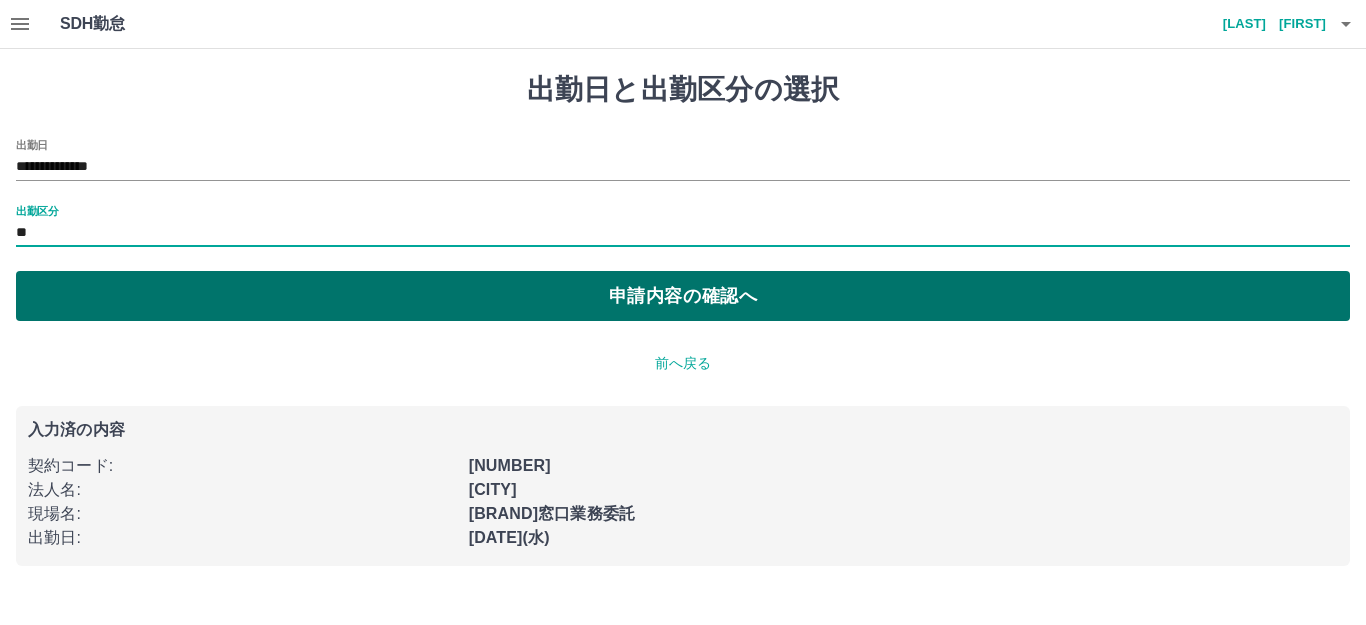 click on "申請内容の確認へ" at bounding box center [683, 296] 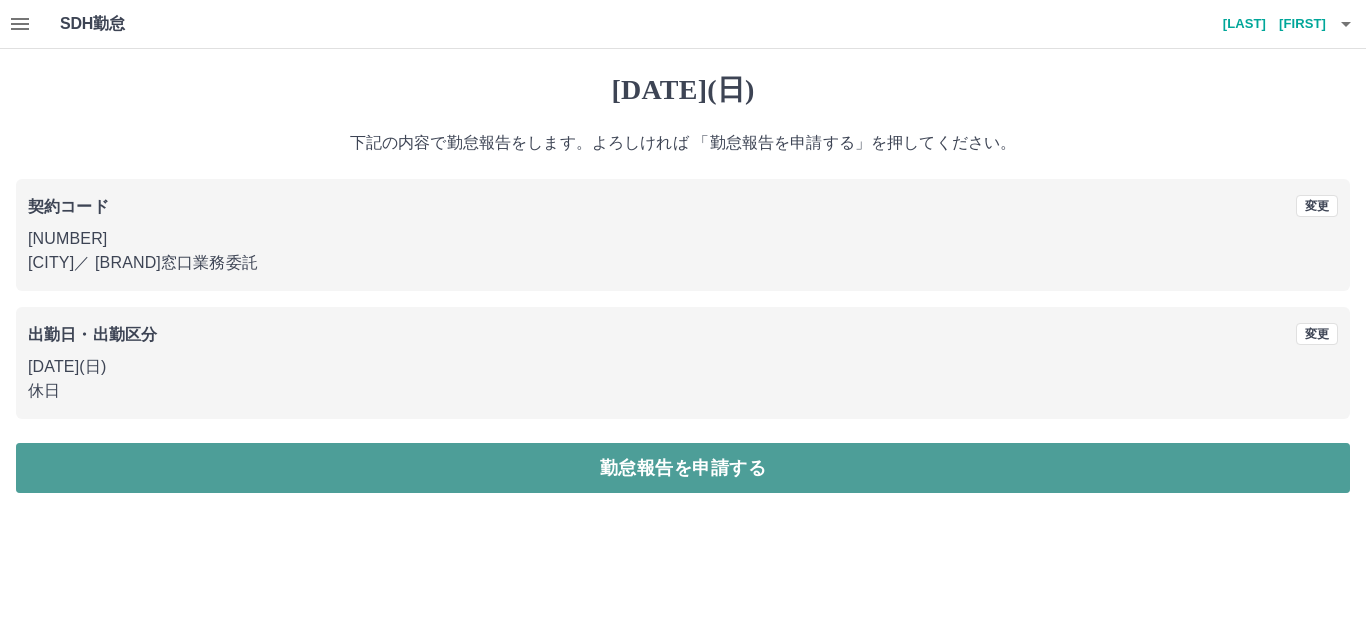 click on "勤怠報告を申請する" at bounding box center (683, 468) 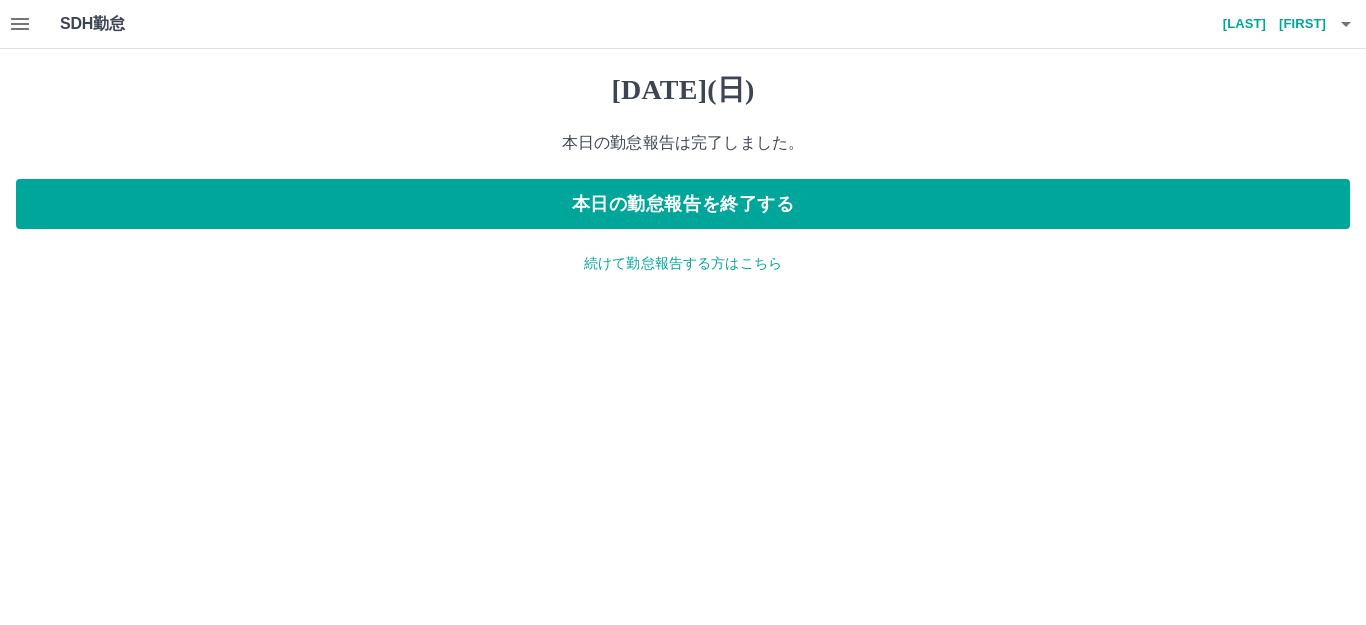 click on "続けて勤怠報告する方はこちら" at bounding box center [683, 263] 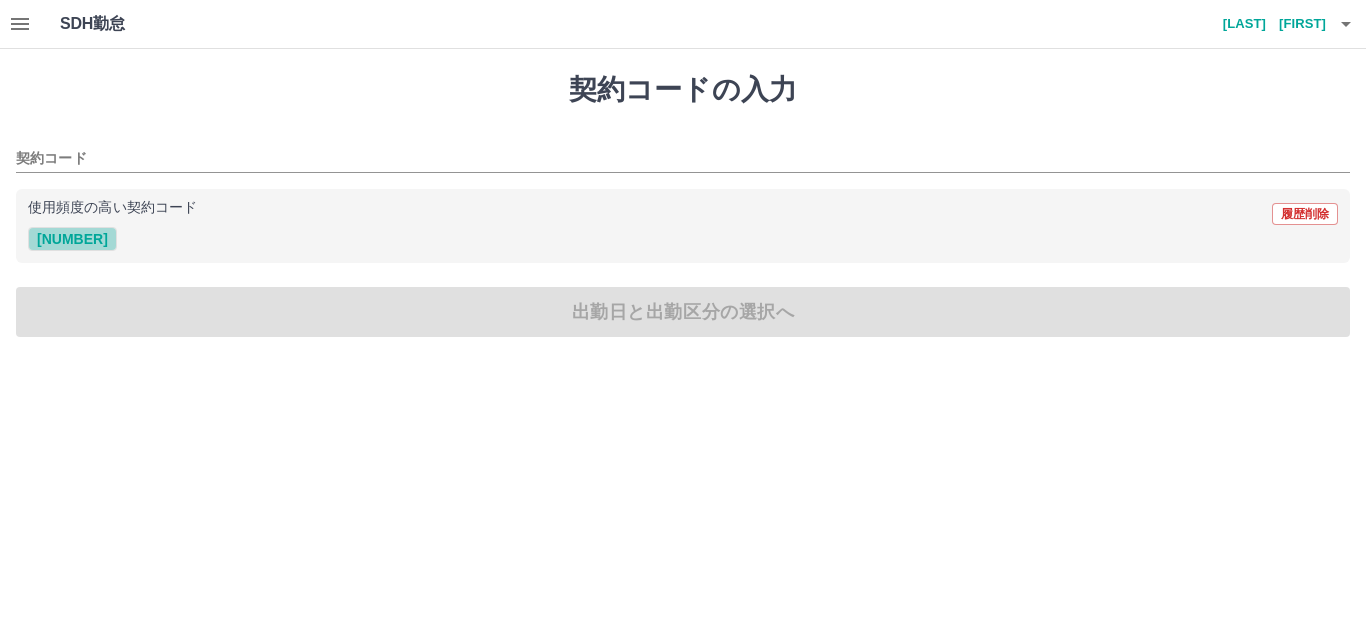 click on "[NUMBER]" at bounding box center (72, 239) 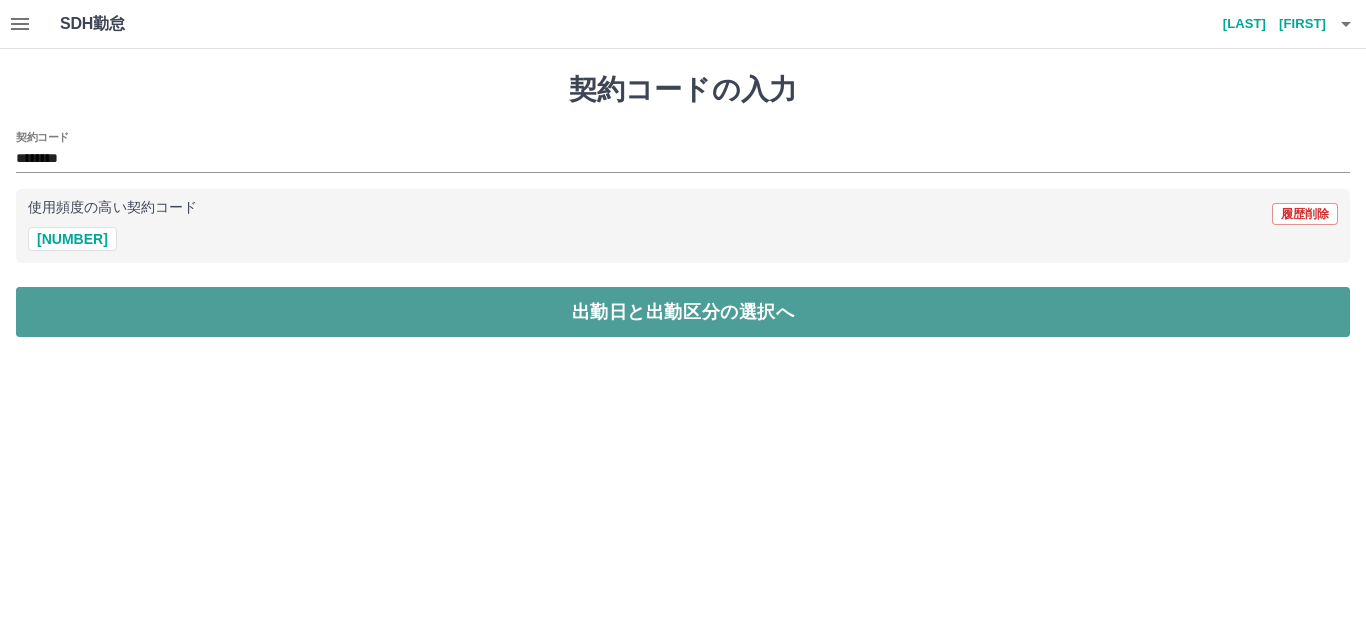 click on "出勤日と出勤区分の選択へ" at bounding box center (683, 312) 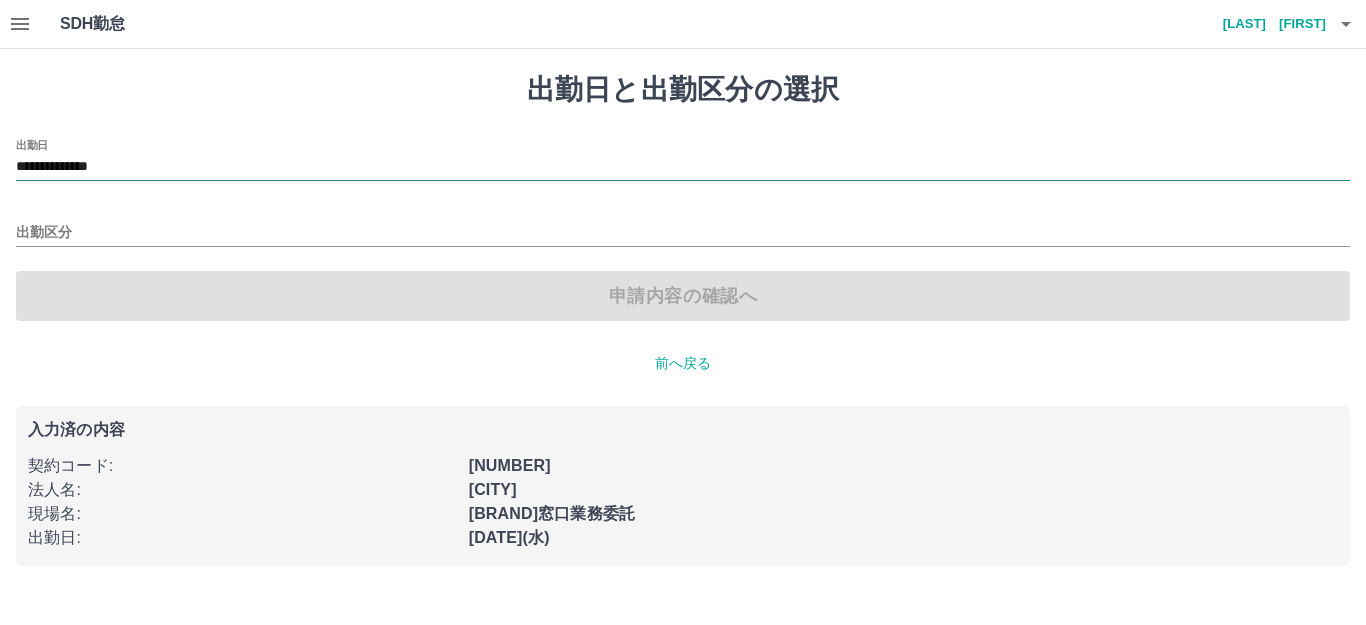 click on "**********" at bounding box center [683, 167] 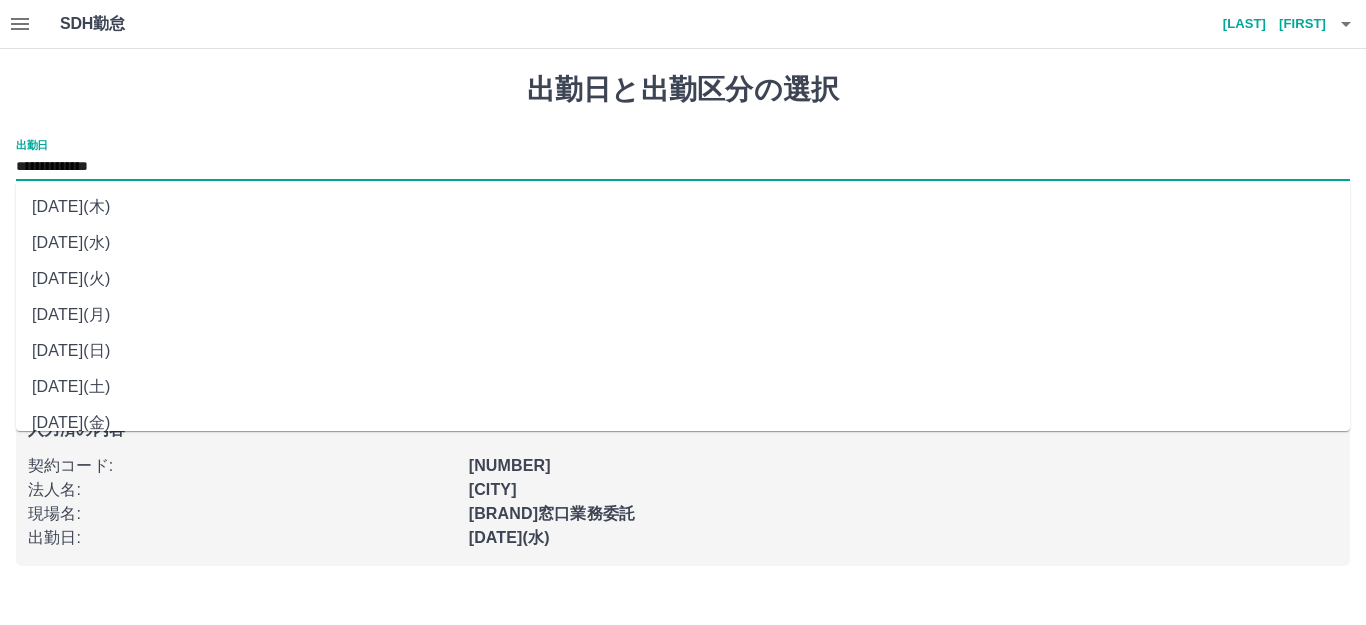 click on "[DATE](月)" at bounding box center [683, 315] 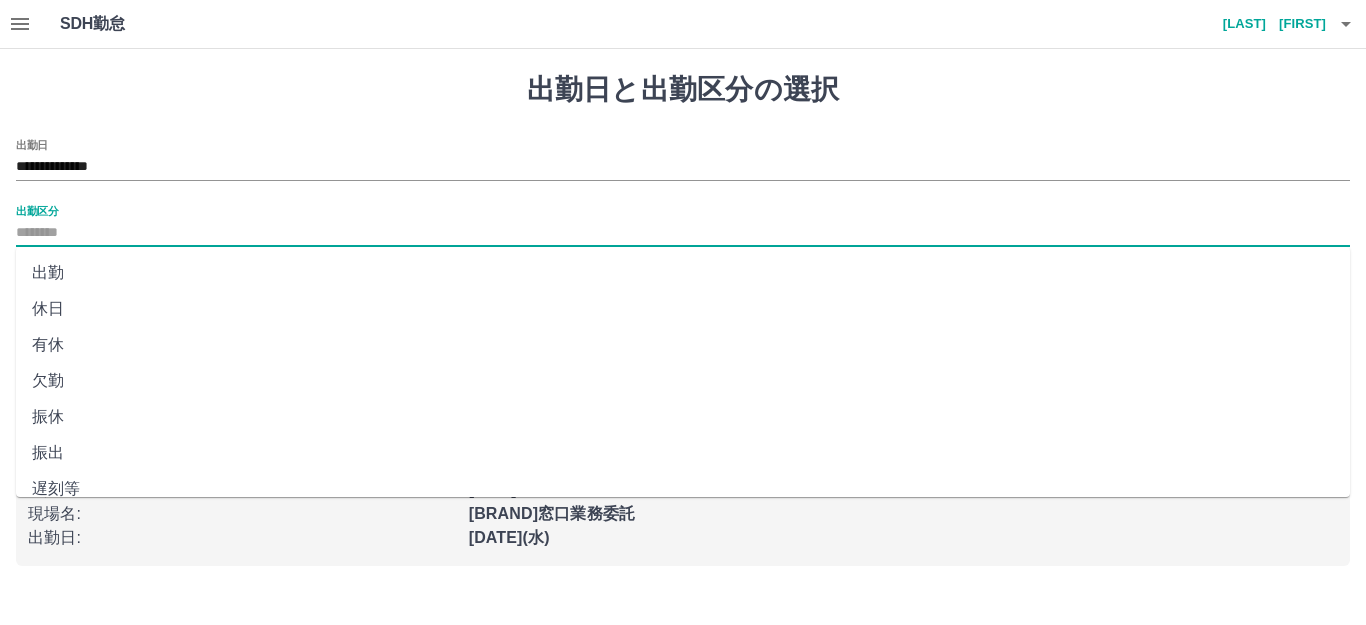 click on "出勤区分" at bounding box center (683, 233) 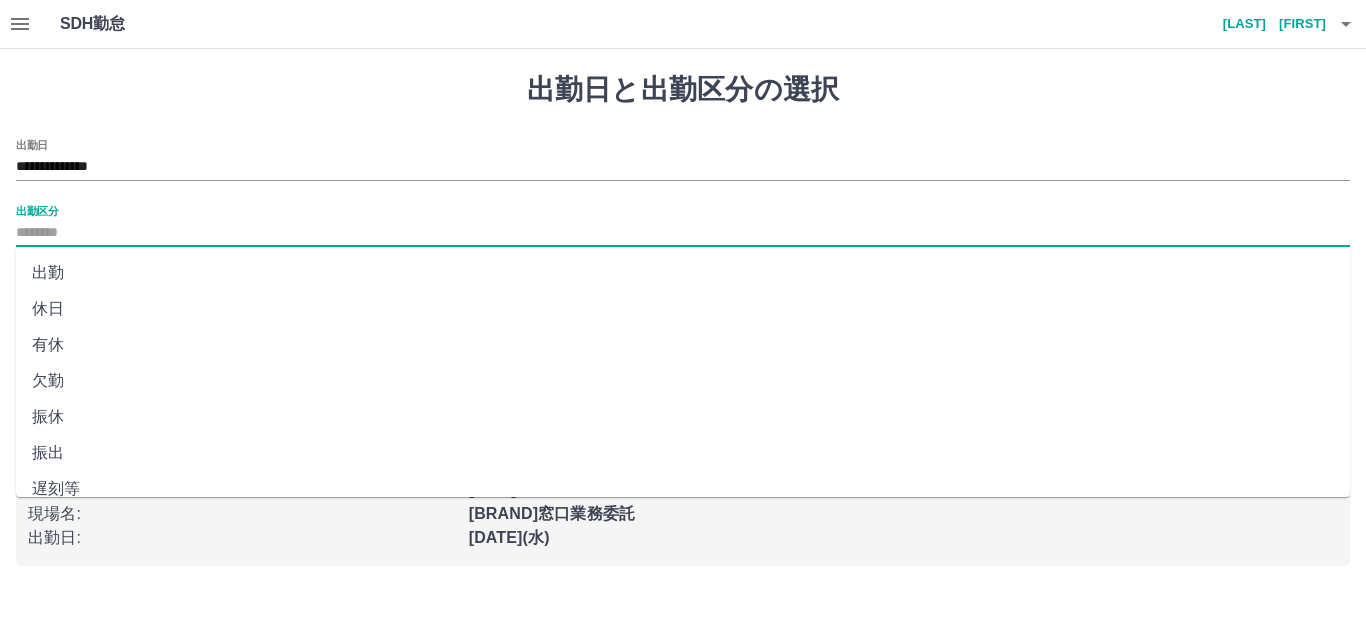 click on "休日" at bounding box center [683, 309] 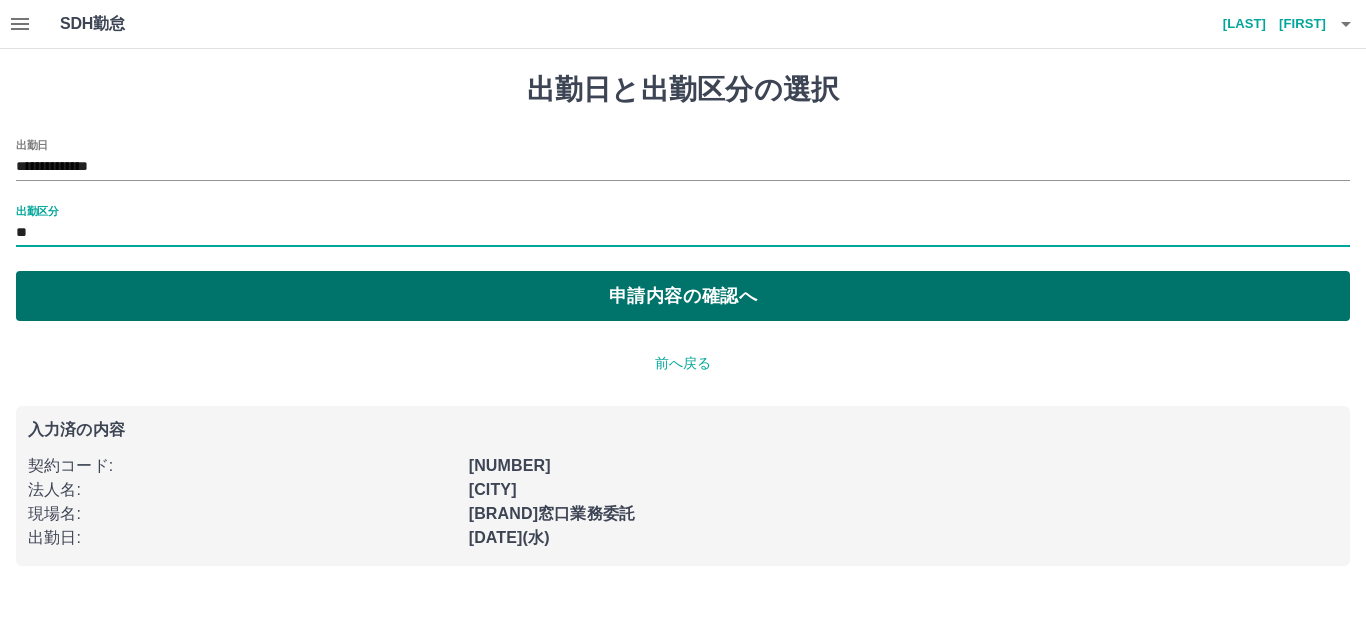 click on "申請内容の確認へ" at bounding box center (683, 296) 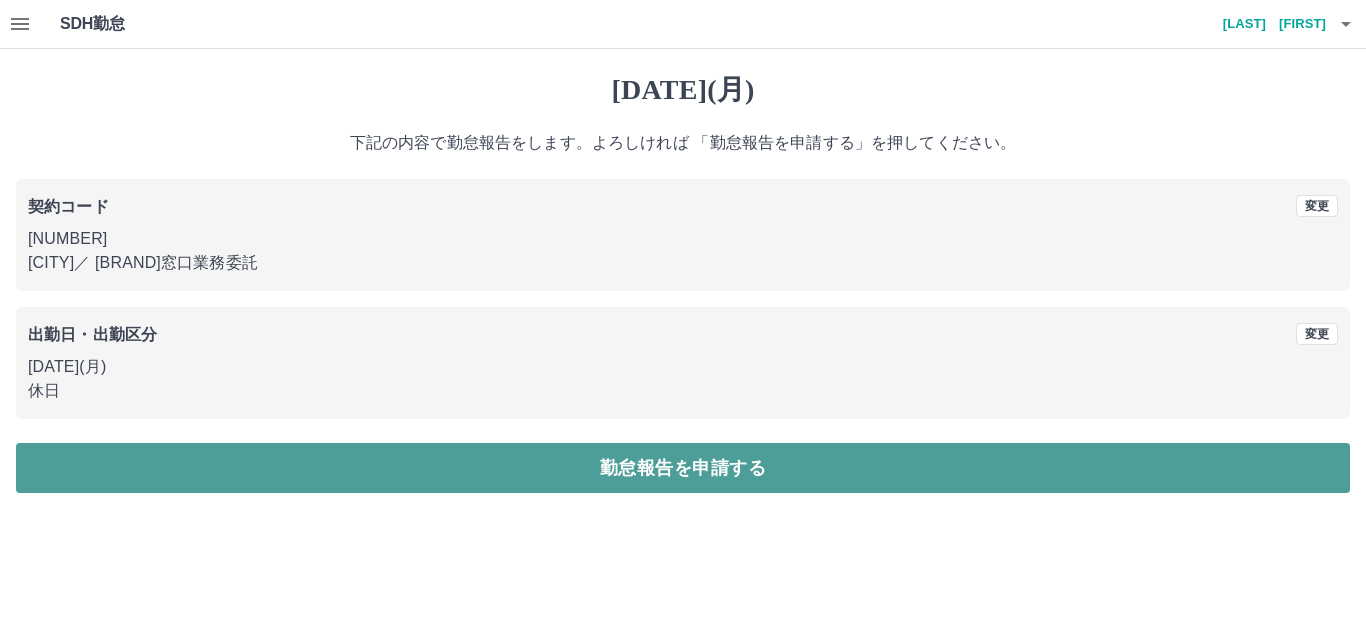 click on "勤怠報告を申請する" at bounding box center (683, 468) 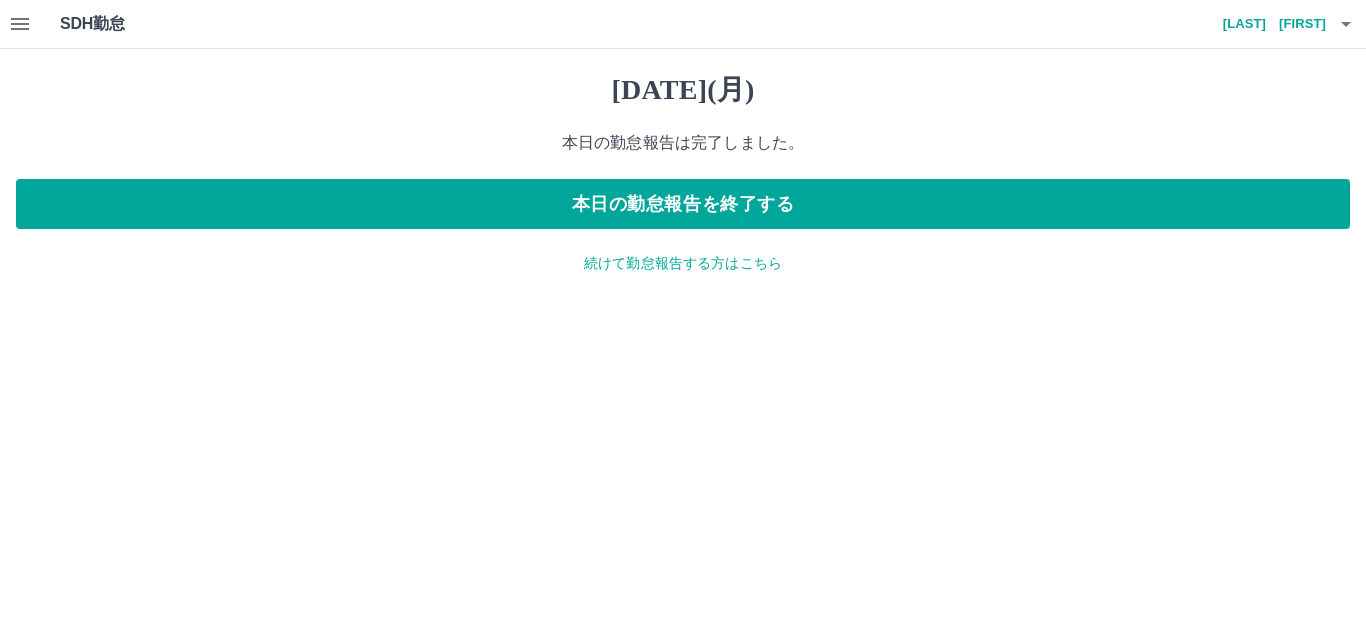 click on "続けて勤怠報告する方はこちら" at bounding box center [683, 263] 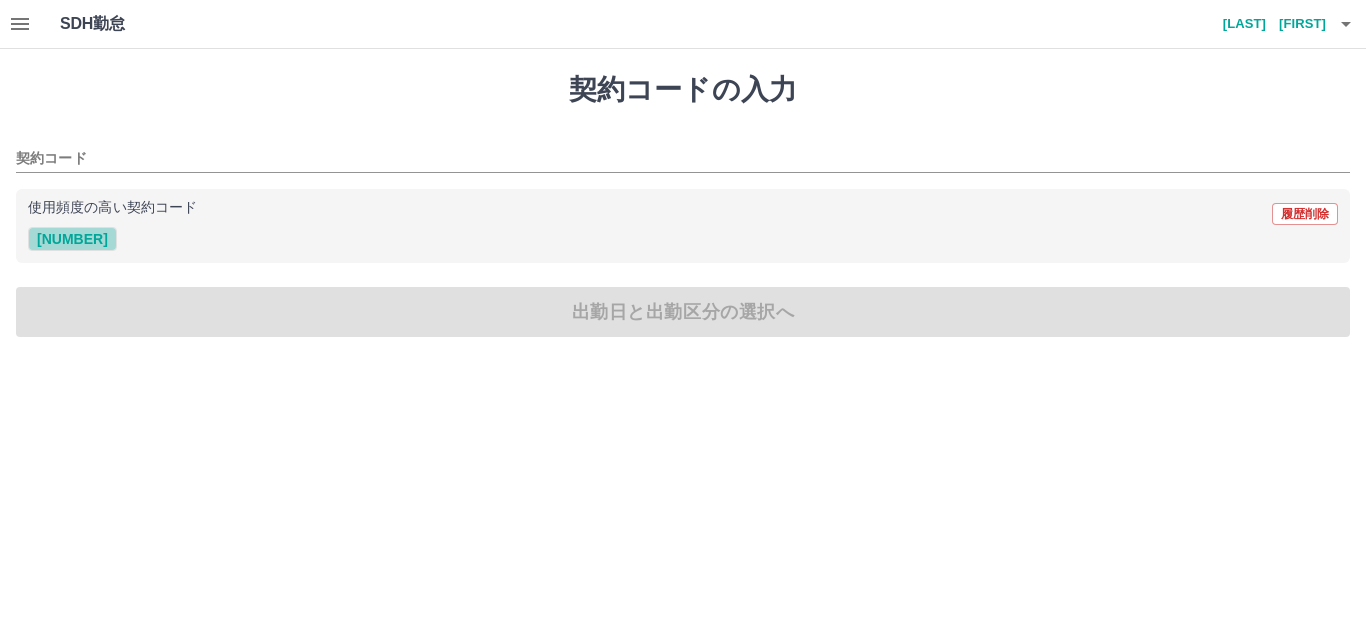 click on "[NUMBER]" at bounding box center [72, 239] 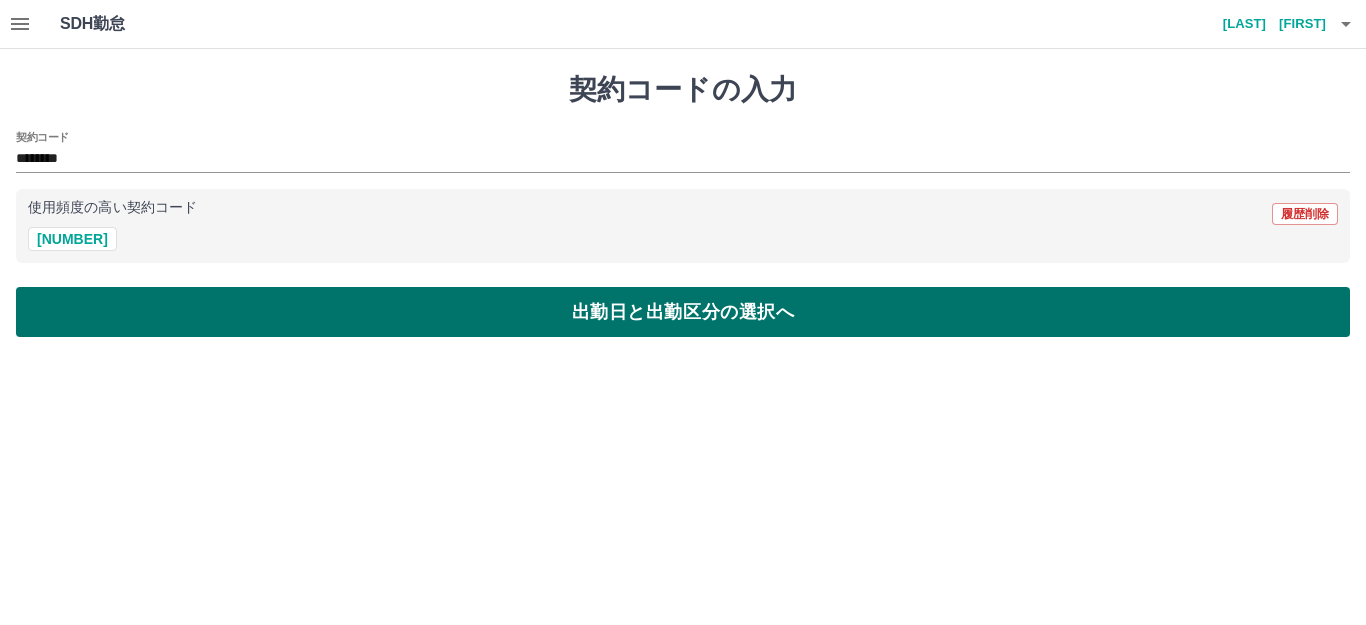click on "出勤日と出勤区分の選択へ" at bounding box center (683, 312) 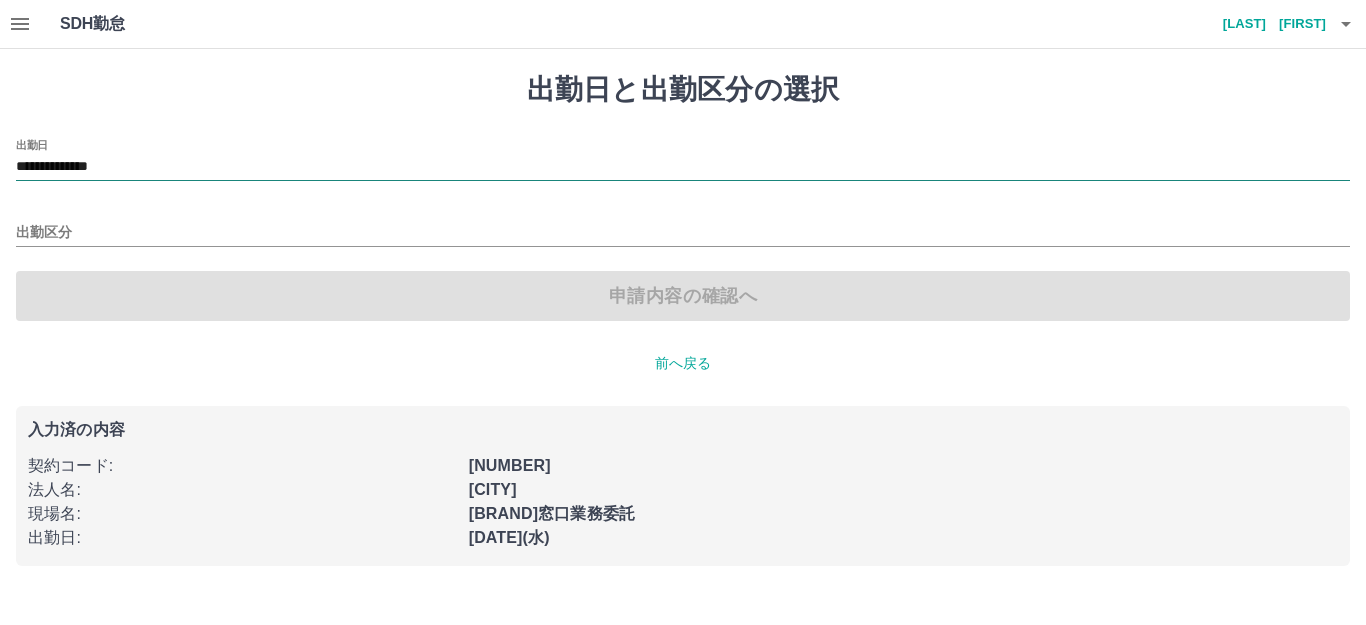 click on "**********" at bounding box center (683, 167) 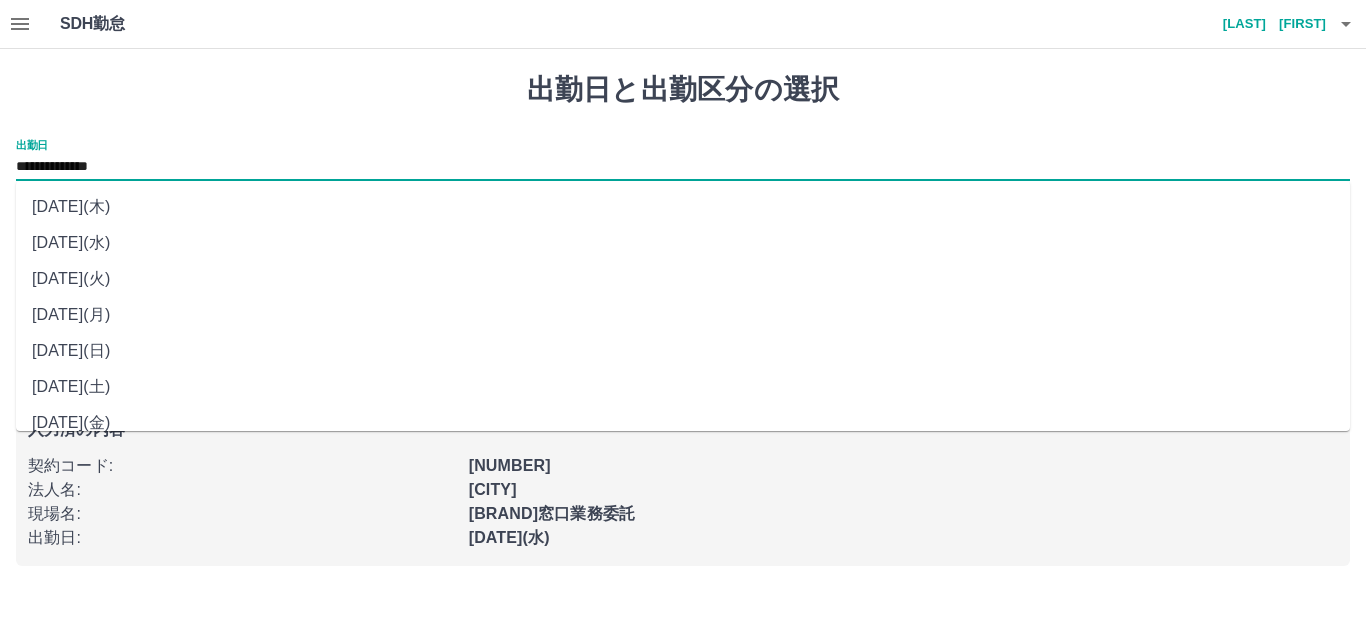 click on "[DATE](火)" at bounding box center (683, 279) 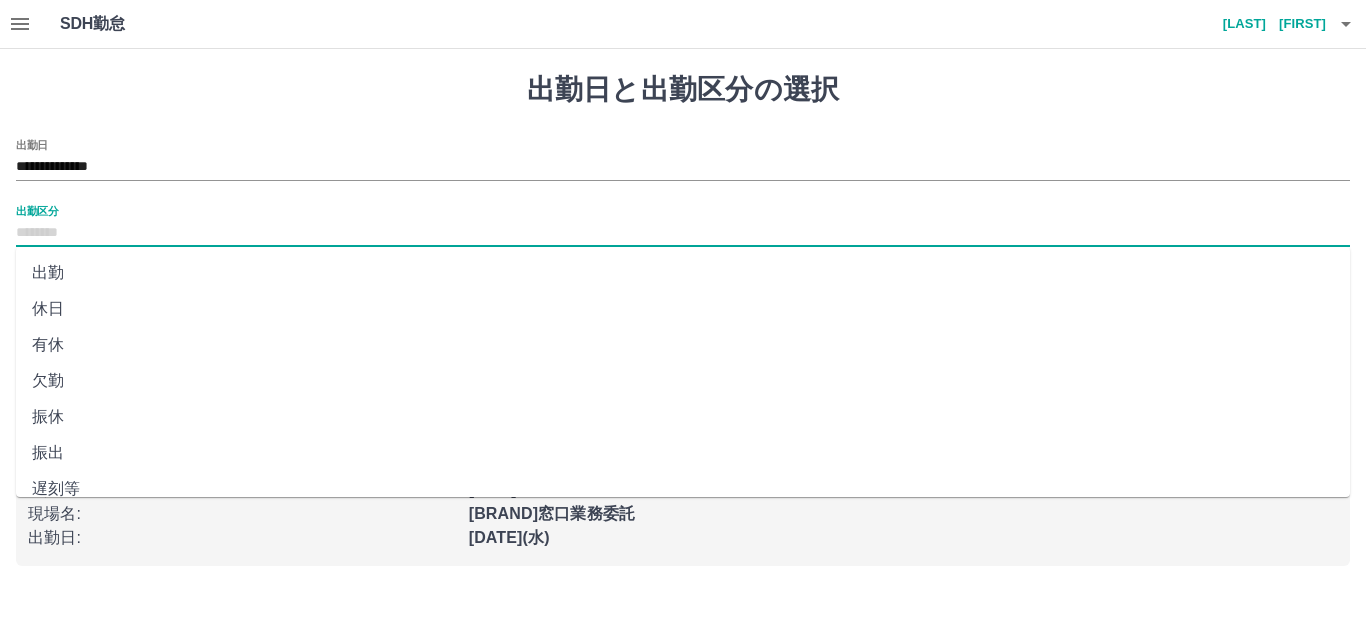 click on "出勤区分" at bounding box center [683, 233] 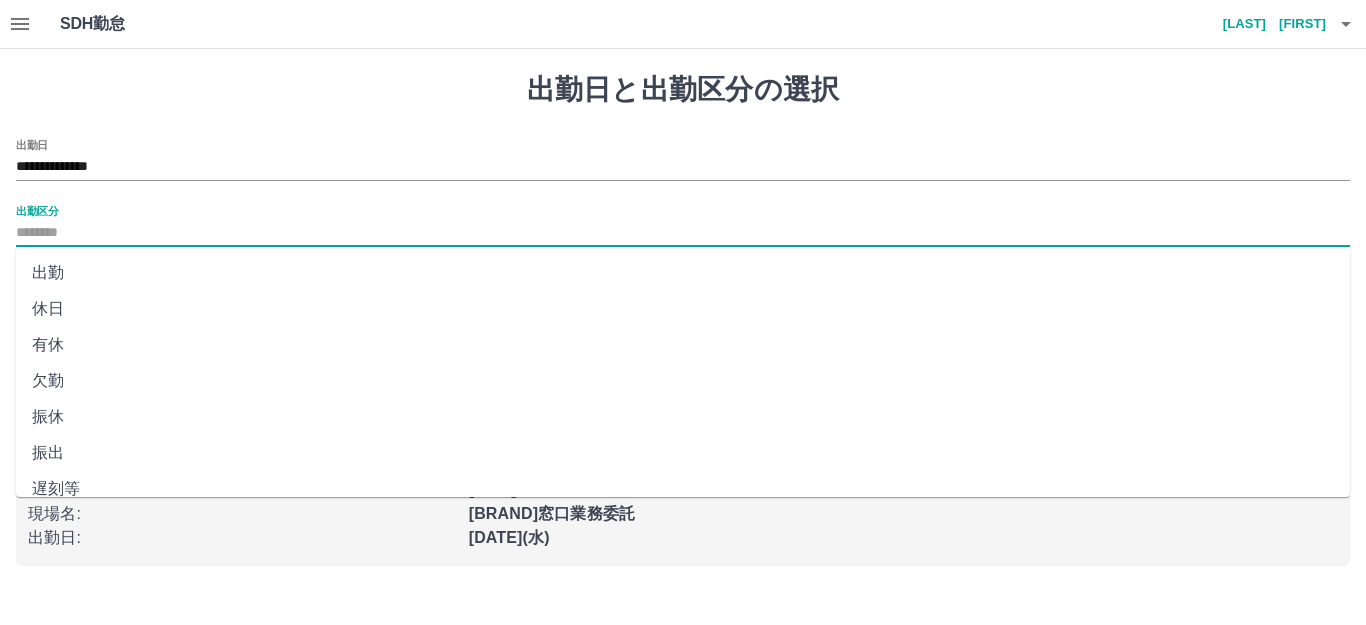 click on "休日" at bounding box center [683, 309] 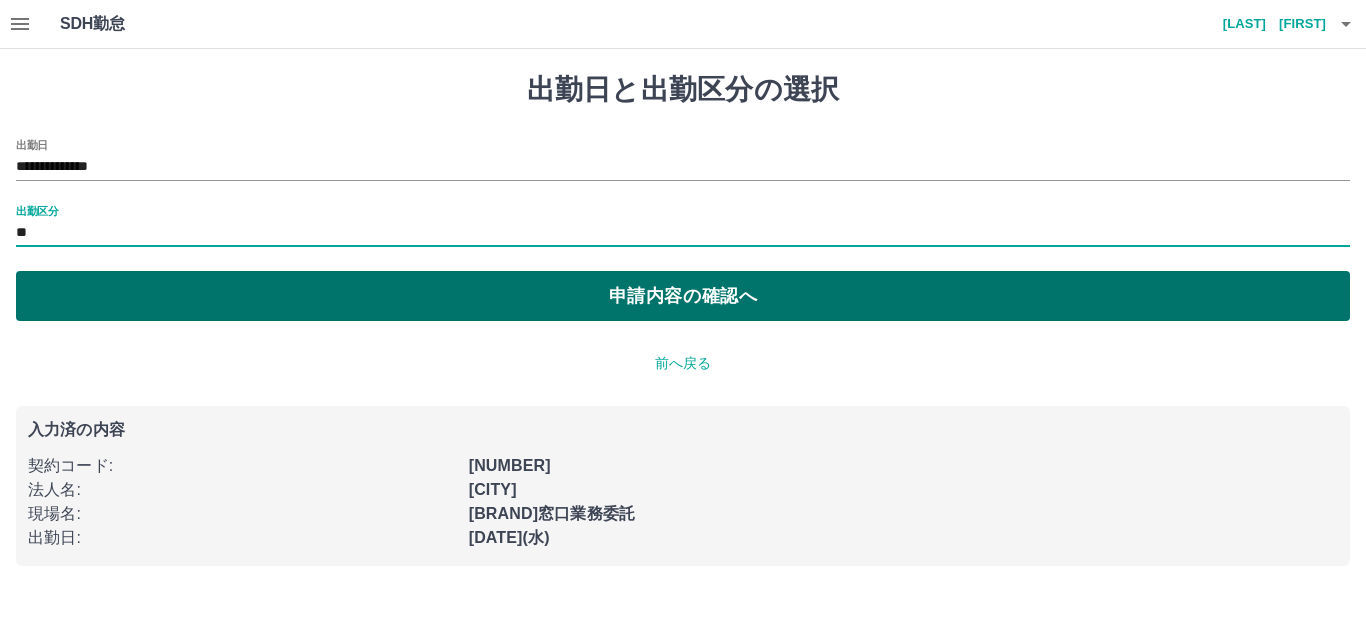 click on "申請内容の確認へ" at bounding box center (683, 296) 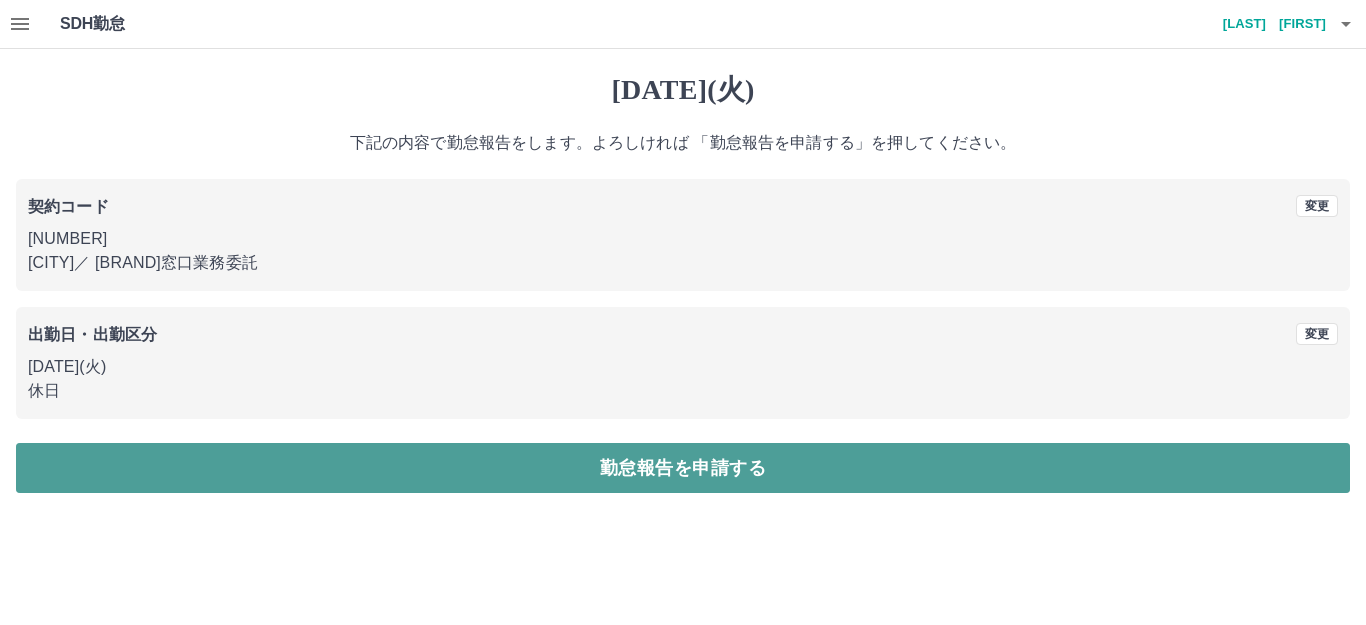 click on "勤怠報告を申請する" at bounding box center [683, 468] 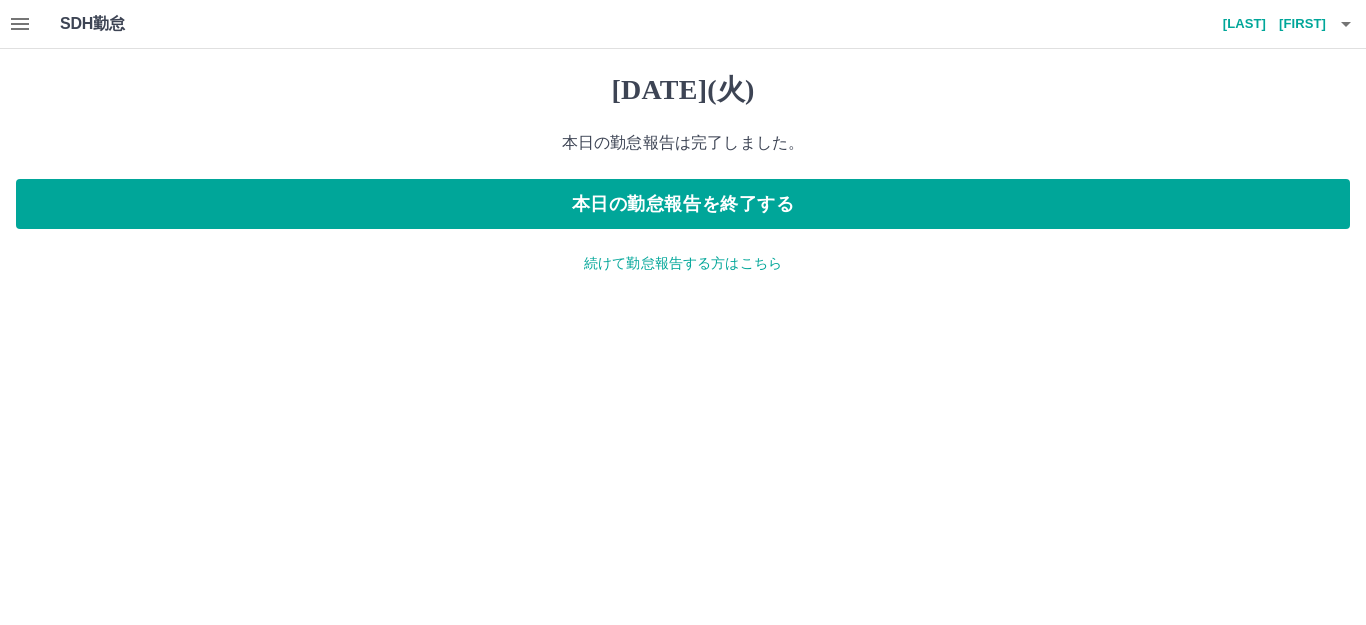 click on "続けて勤怠報告する方はこちら" at bounding box center (683, 263) 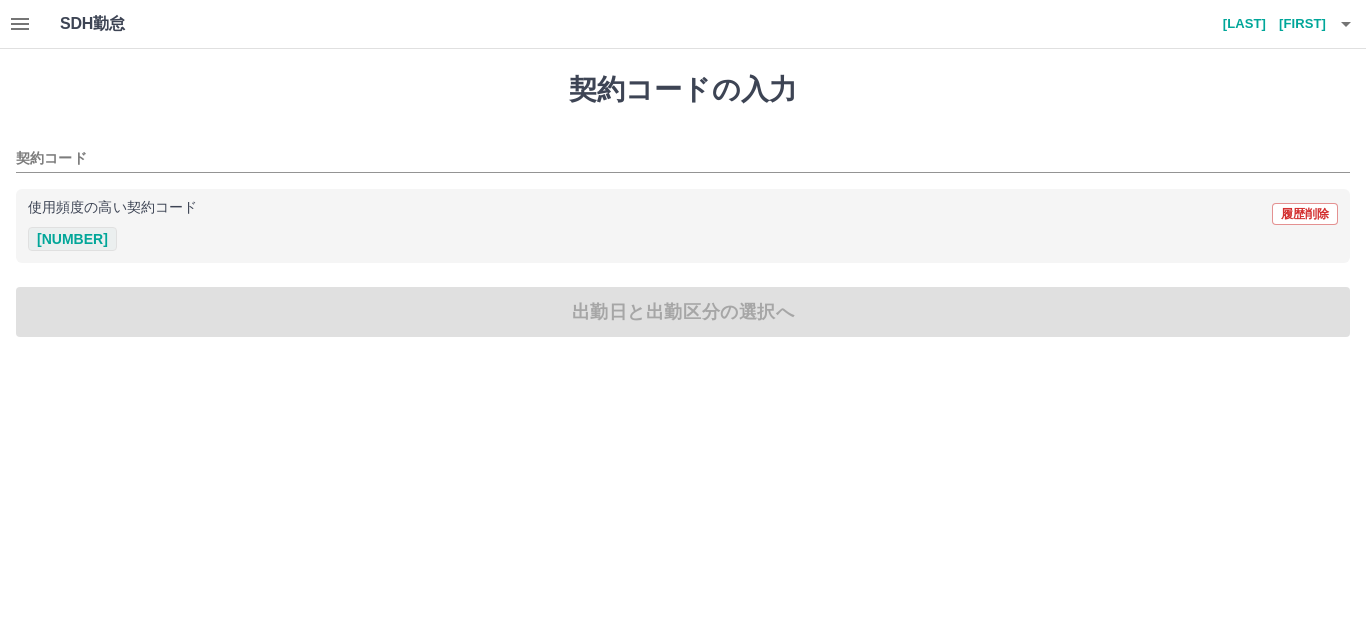 click on "[NUMBER]" at bounding box center (72, 239) 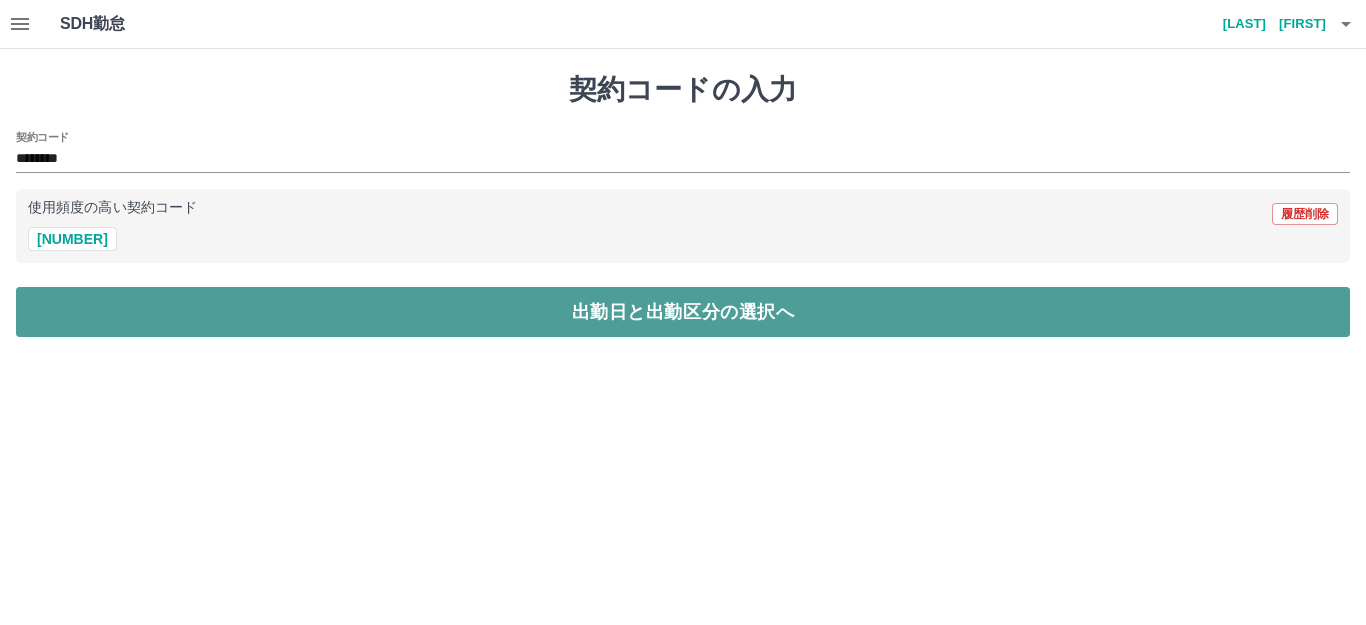 drag, startPoint x: 490, startPoint y: 330, endPoint x: 463, endPoint y: 322, distance: 28.160255 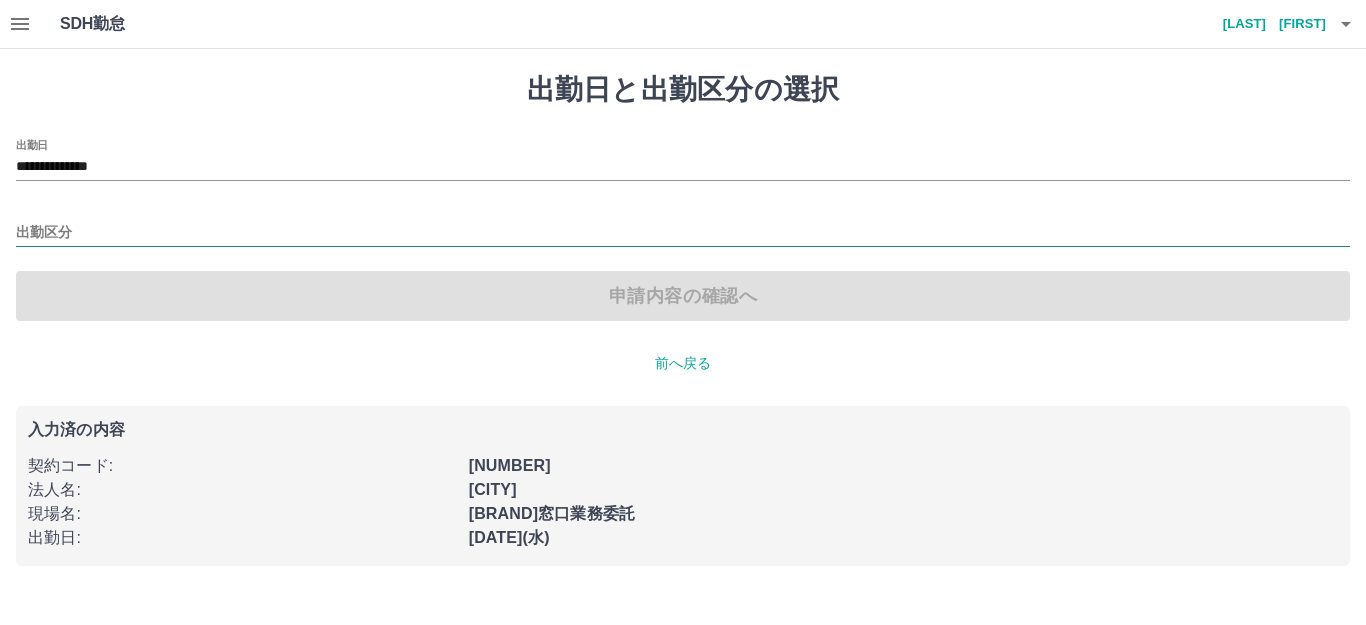 click on "出勤区分" at bounding box center (683, 233) 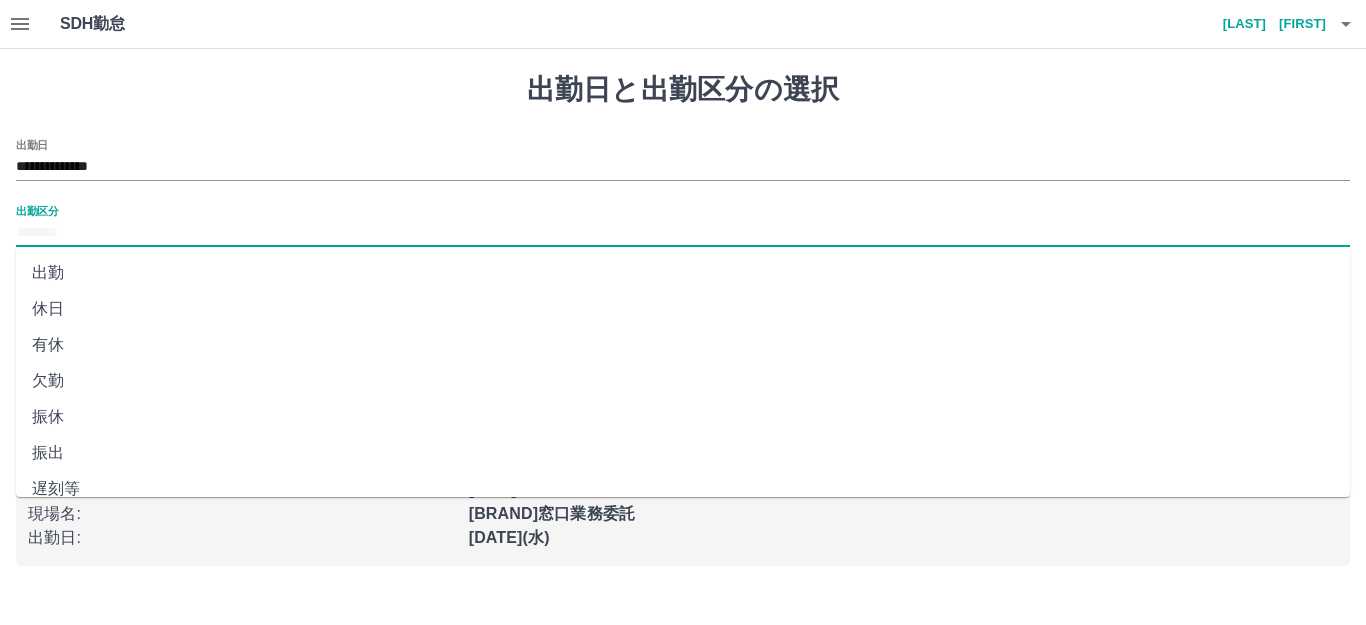 click on "出勤" at bounding box center [683, 273] 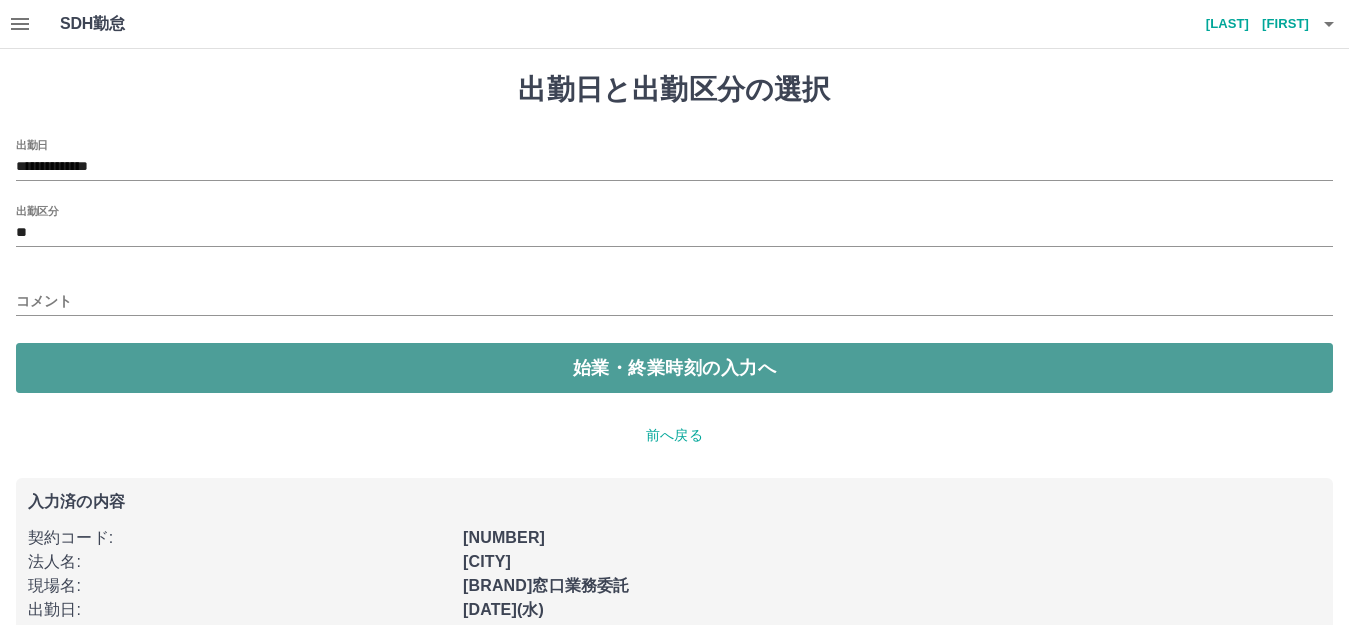 click on "始業・終業時刻の入力へ" at bounding box center (674, 368) 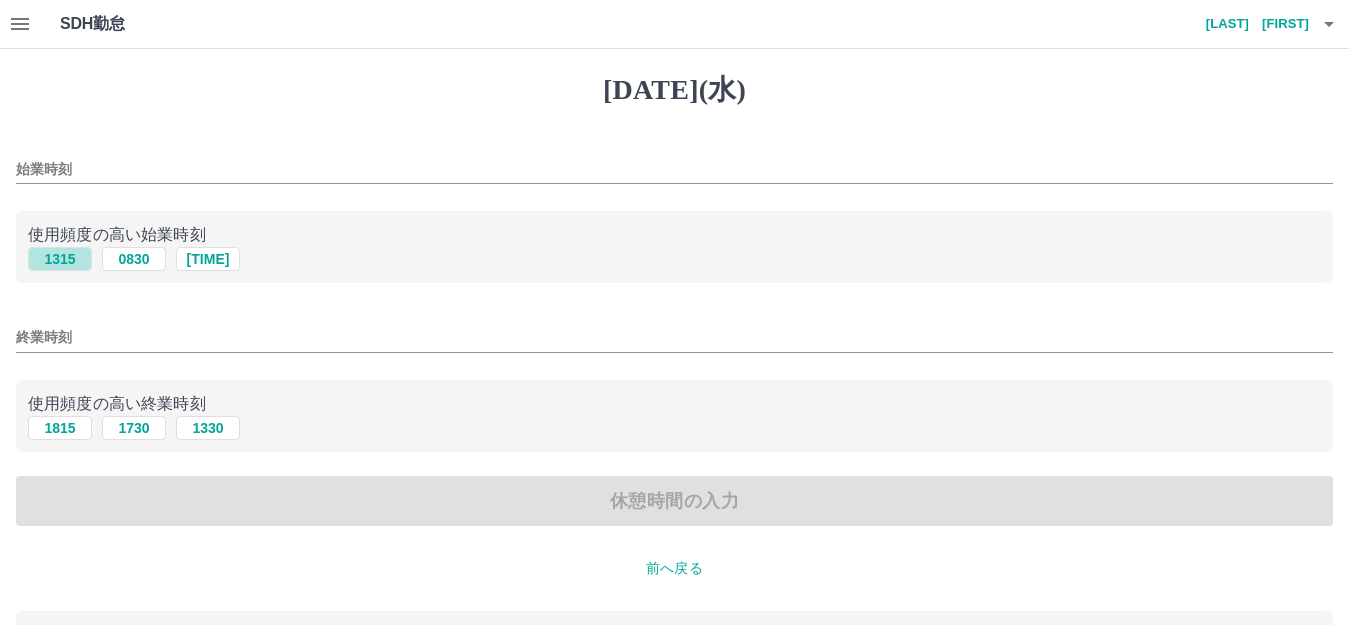 drag, startPoint x: 61, startPoint y: 257, endPoint x: 84, endPoint y: 281, distance: 33.24154 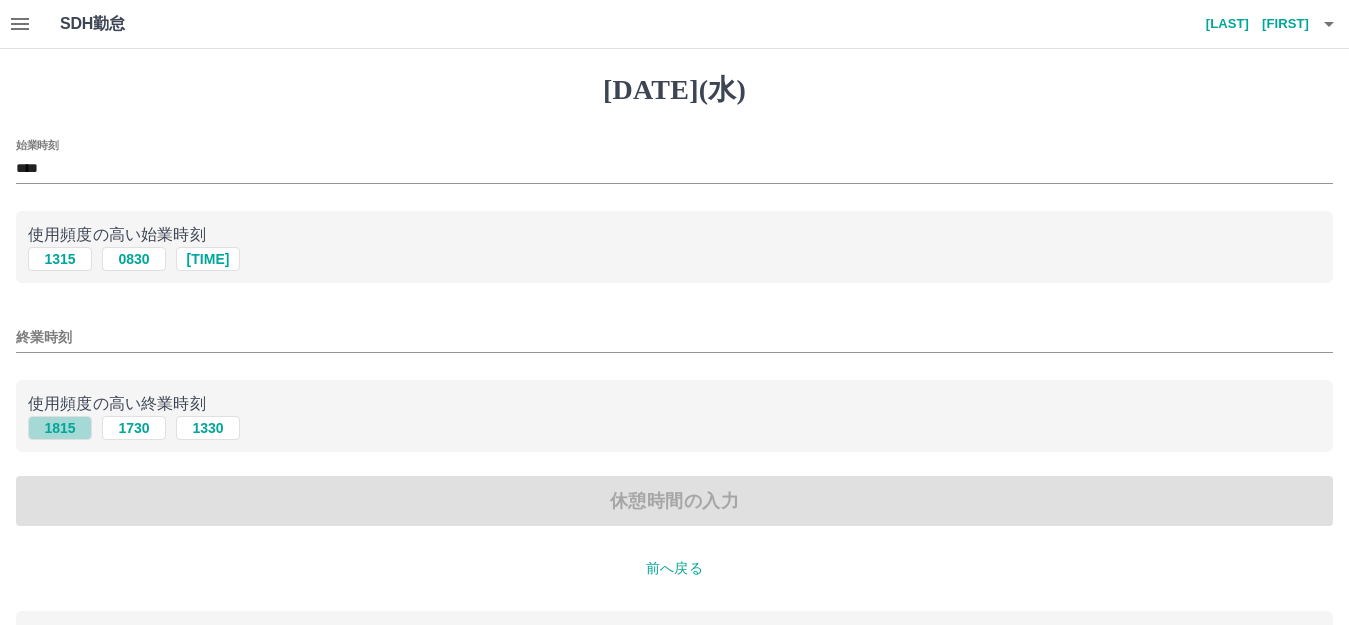 click on "1815" at bounding box center [60, 259] 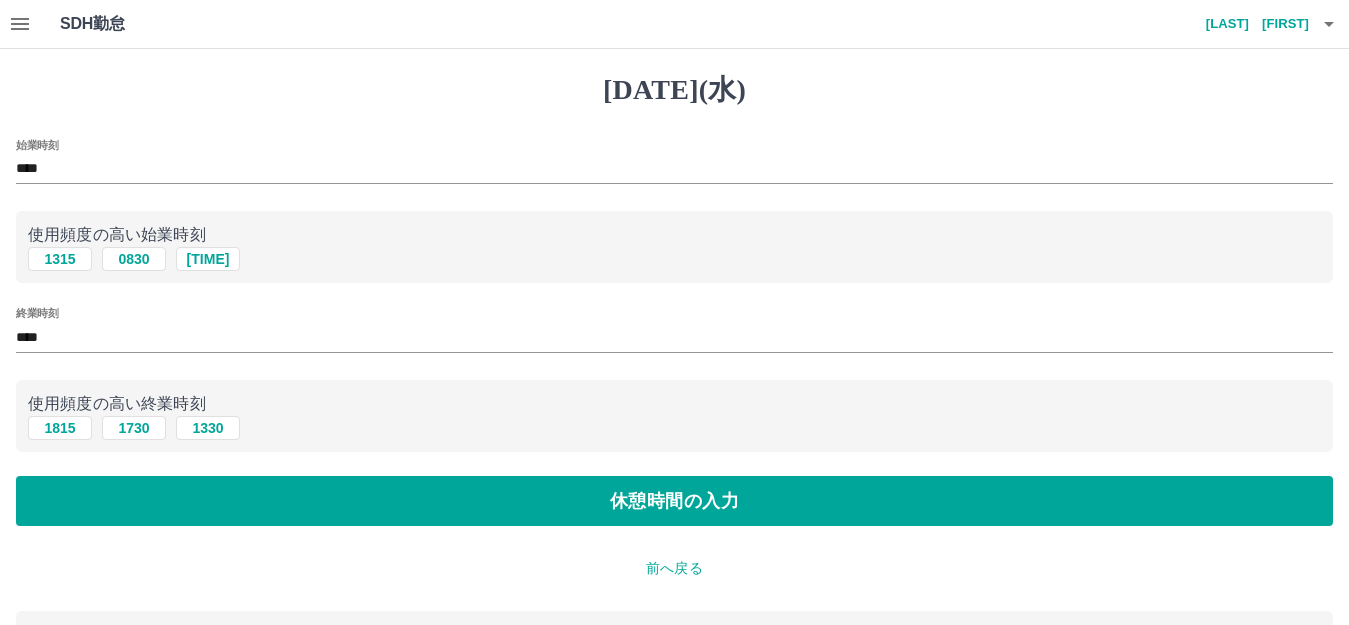 click on "[DATE](水) 始業時刻 **** 使用頻度の高い始業時刻 [TIME] [TIME] [TIME] 終業時刻 **** 使用頻度の高い終業時刻 [TIME] [TIME] [TIME] 休憩時間の入力 前へ戻る 入力済の内容 契約コード : [NUMBER] 法人名 : [CITY] 現場名 : [BRAND]窓口業務委託 出勤日 : [DATE](水) 出勤区分 : 出勤" at bounding box center [674, 434] 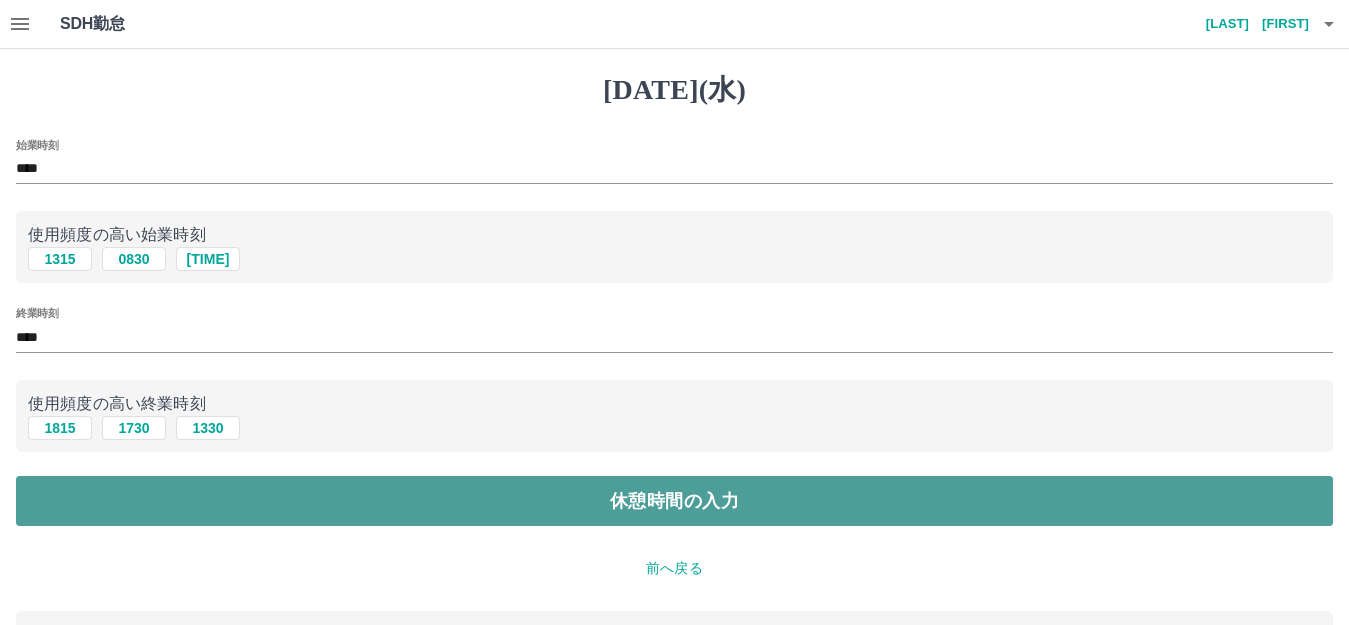 click on "休憩時間の入力" at bounding box center (674, 501) 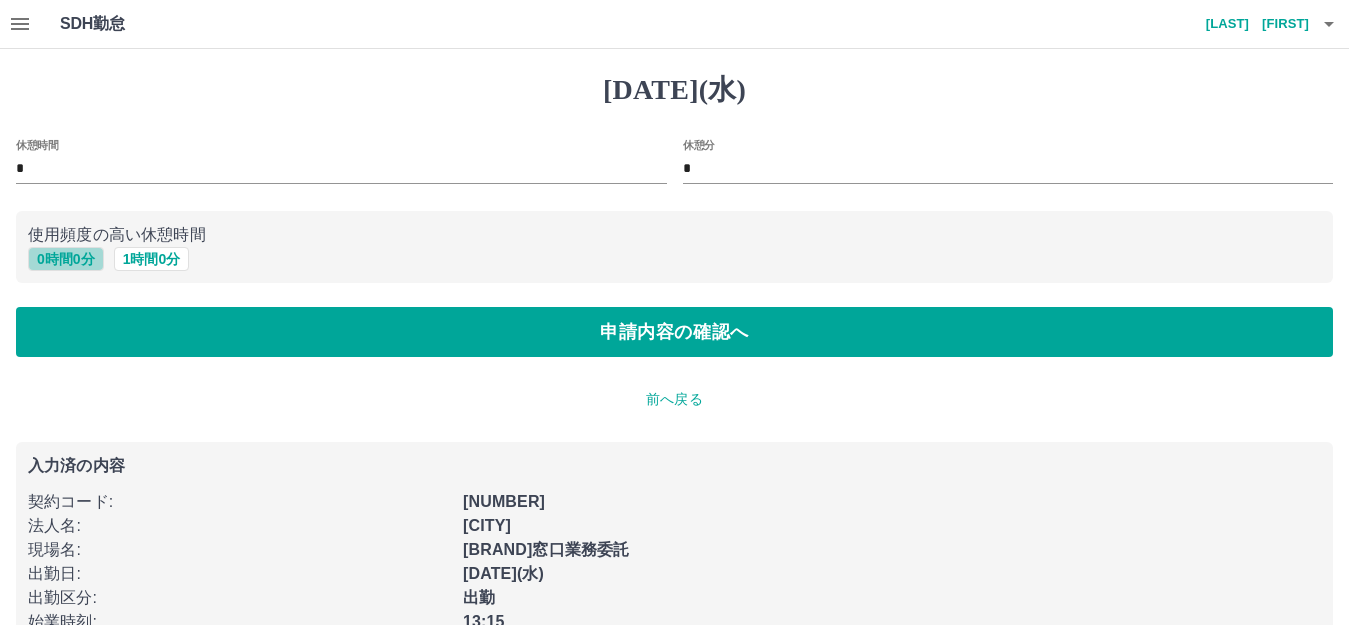 click on "0 時間 0 分" at bounding box center (66, 259) 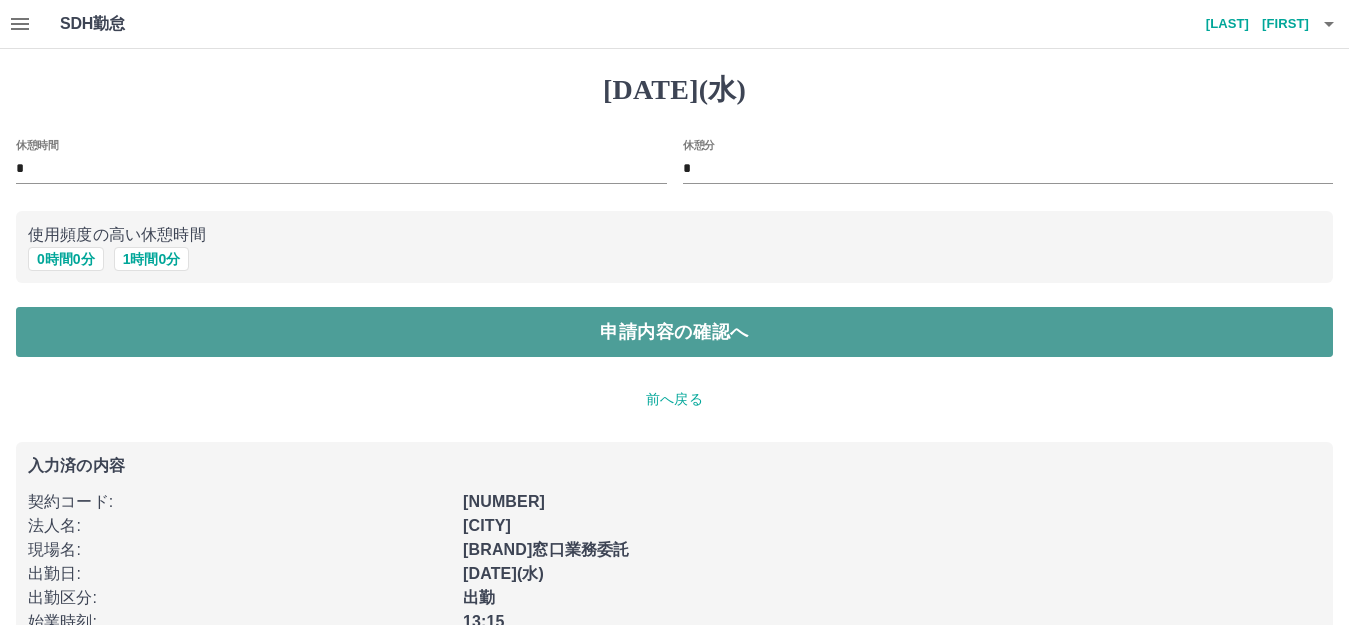 click on "申請内容の確認へ" at bounding box center [674, 332] 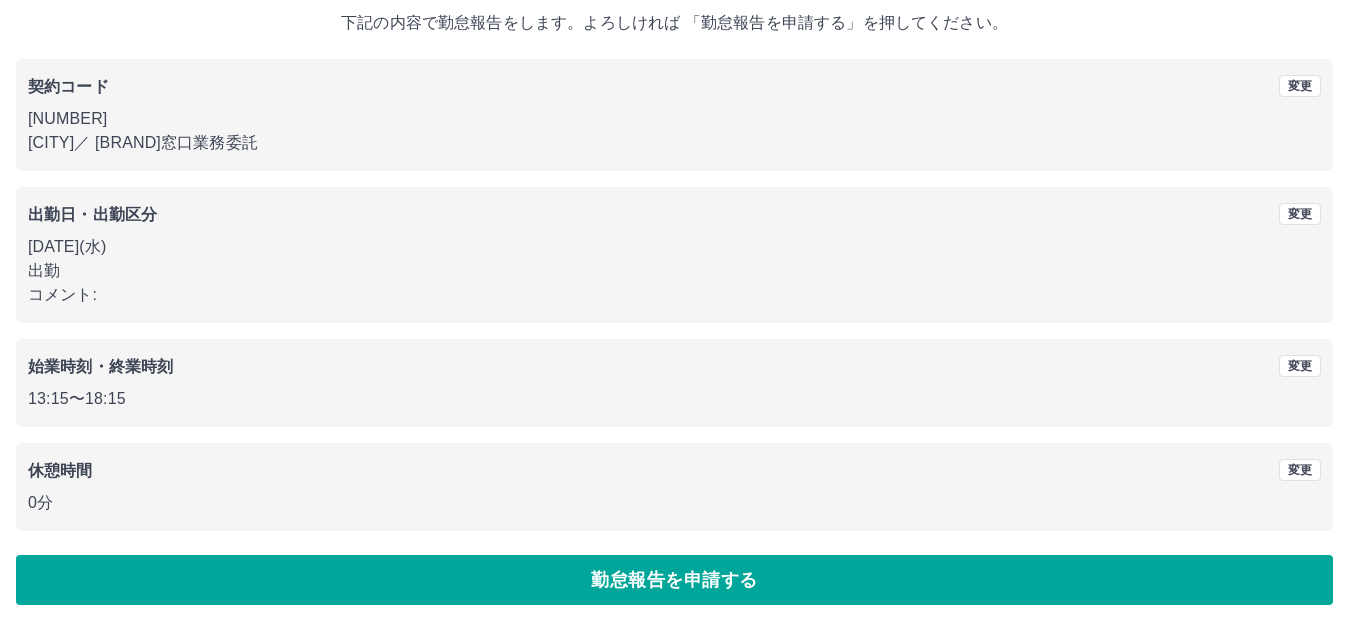 scroll, scrollTop: 124, scrollLeft: 0, axis: vertical 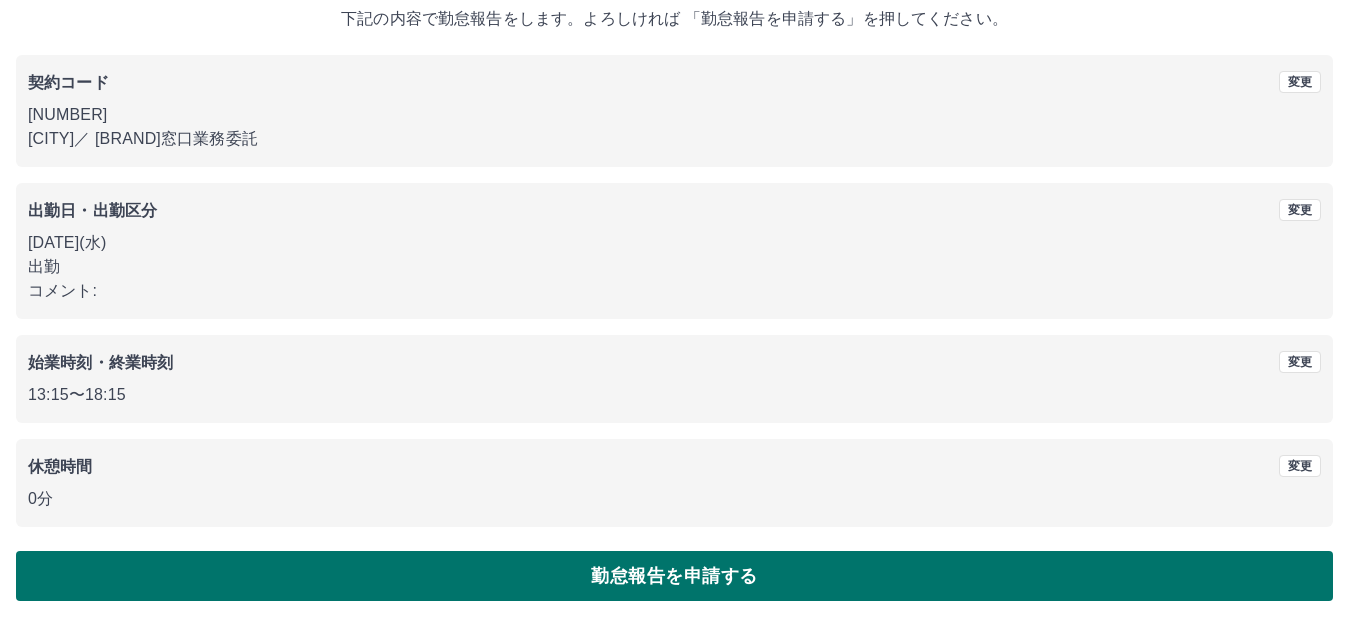click on "勤怠報告を申請する" at bounding box center [674, 576] 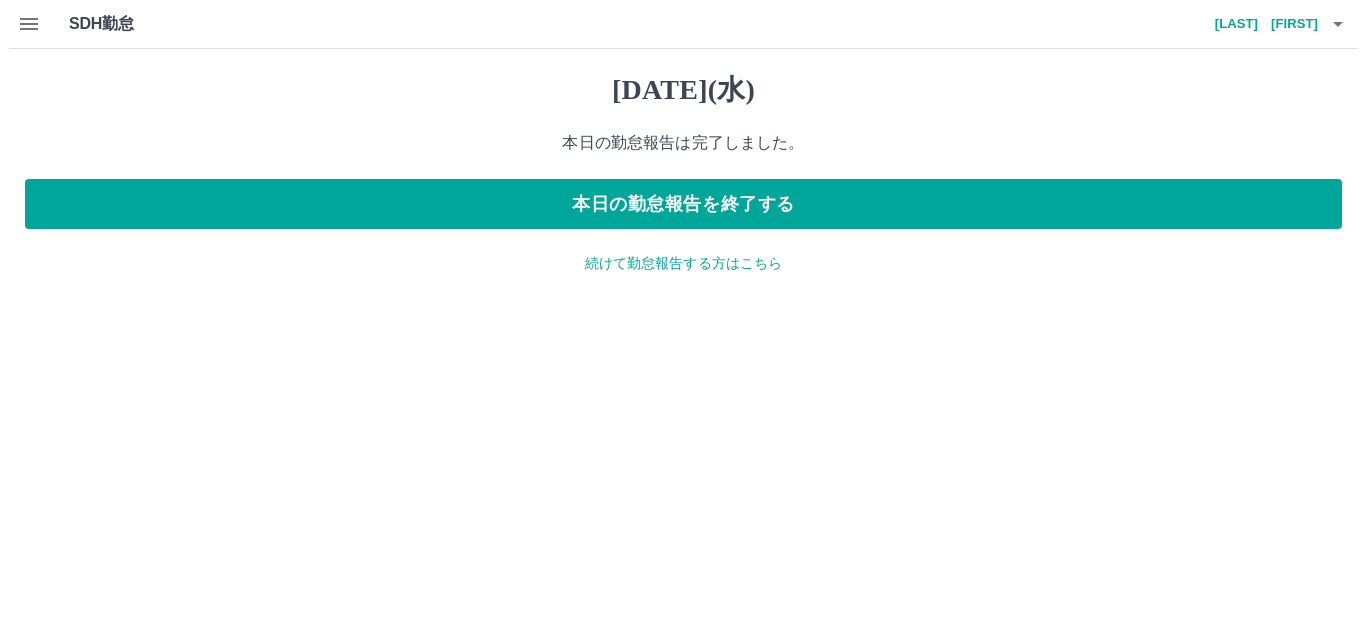 scroll, scrollTop: 0, scrollLeft: 0, axis: both 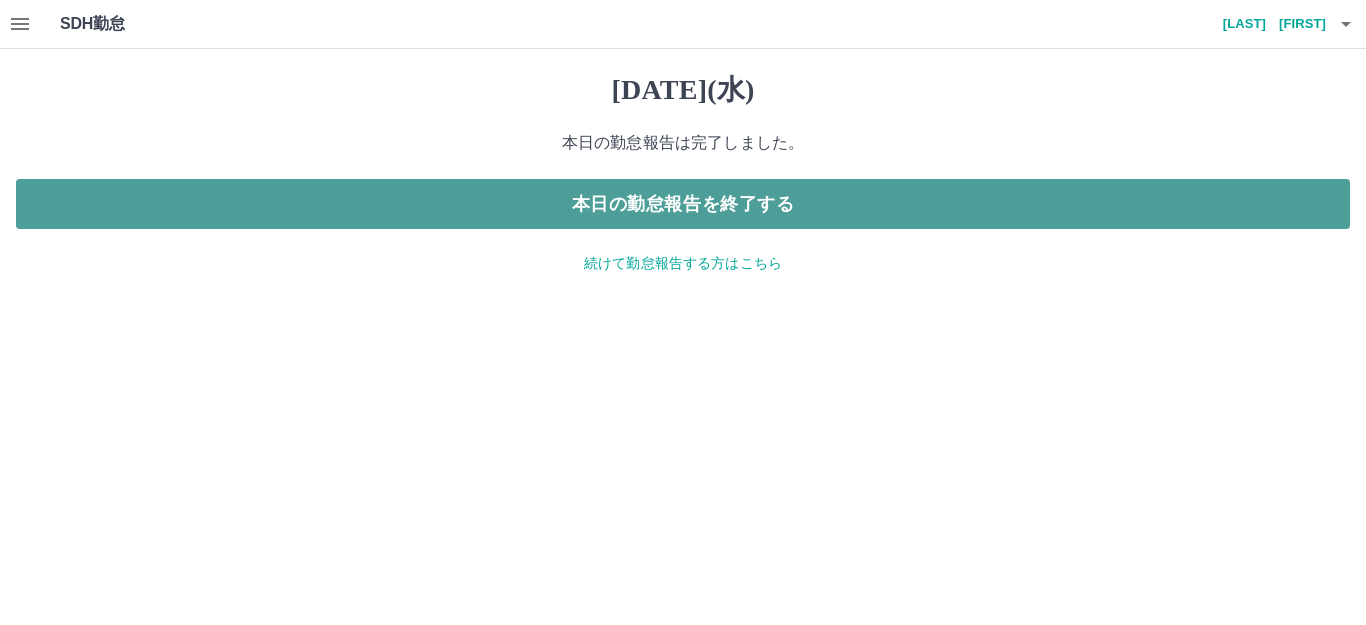 drag, startPoint x: 519, startPoint y: 210, endPoint x: 532, endPoint y: 214, distance: 13.601471 